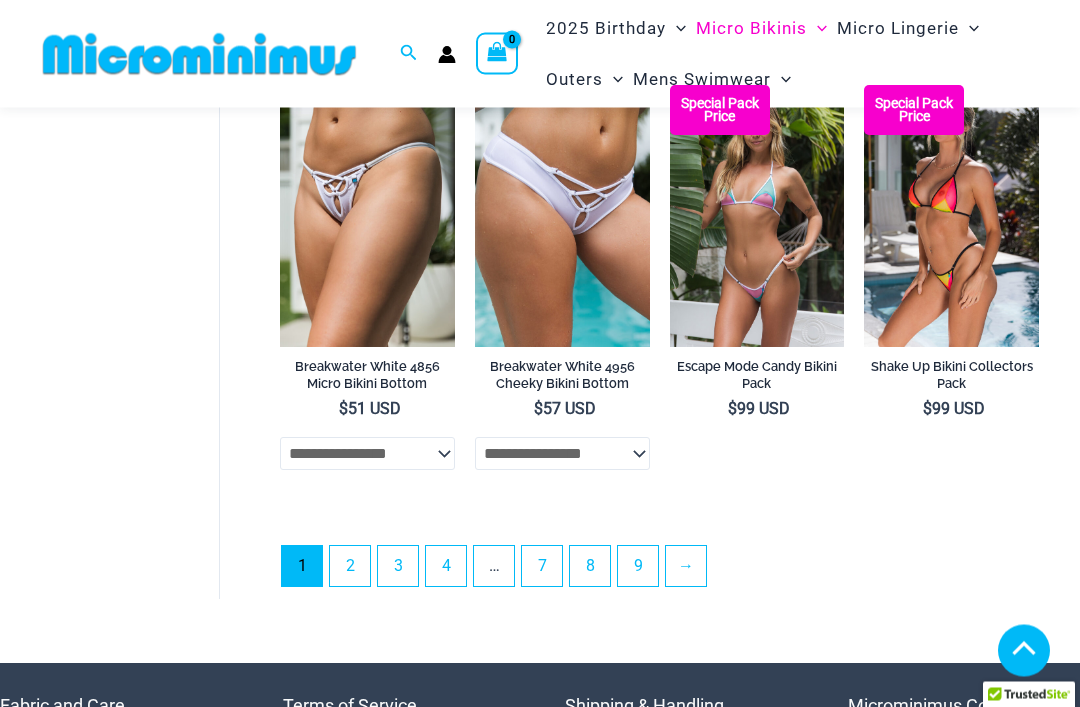 scroll, scrollTop: 3793, scrollLeft: 0, axis: vertical 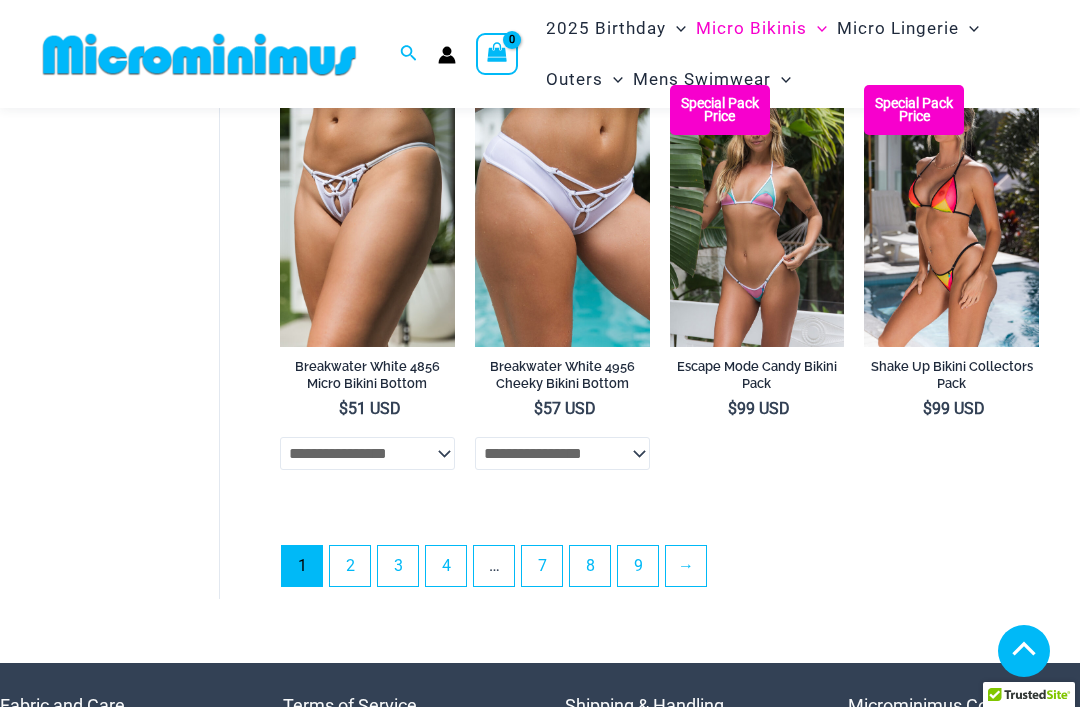 click at bounding box center (670, 85) 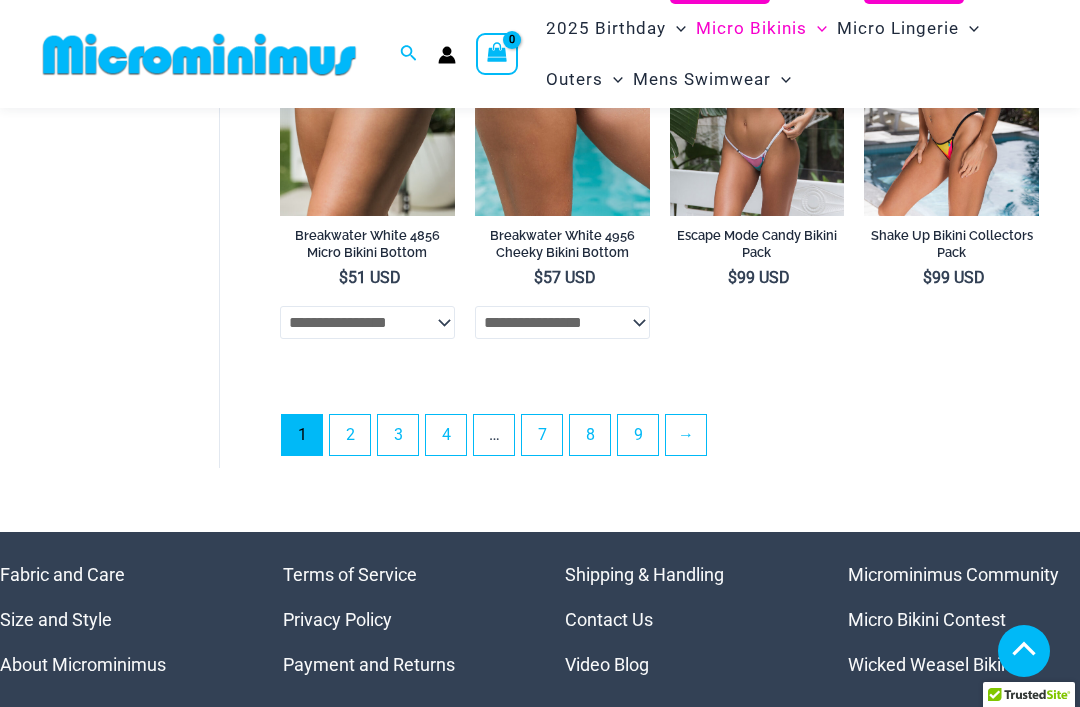 scroll, scrollTop: 3924, scrollLeft: 0, axis: vertical 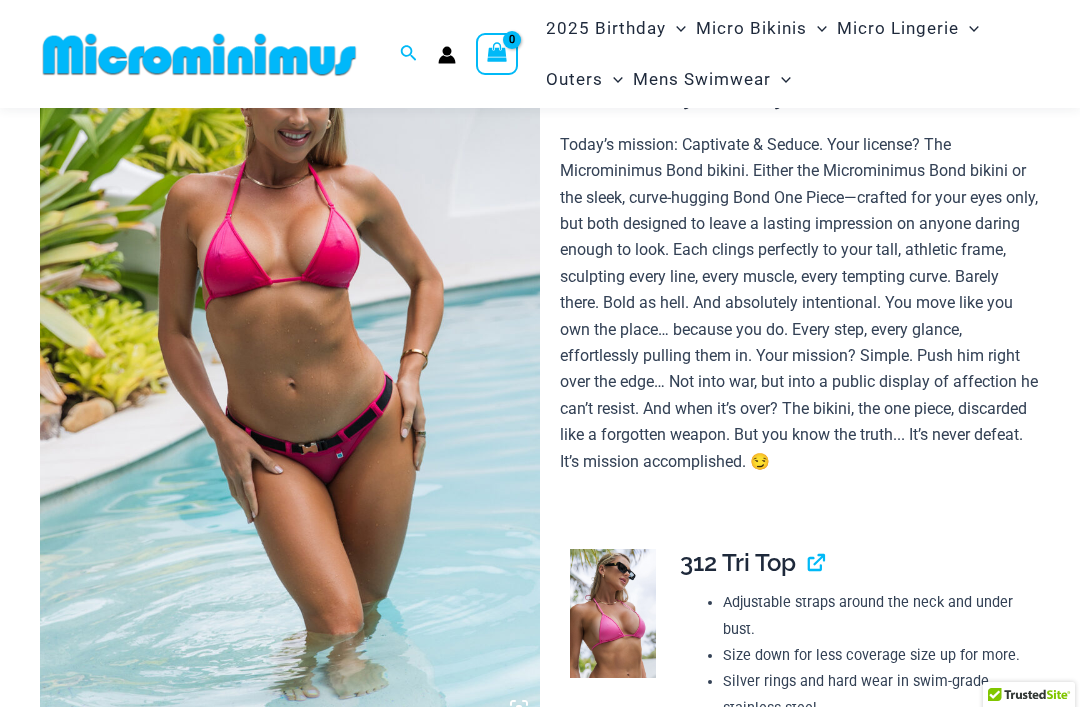 click at bounding box center (290, 354) 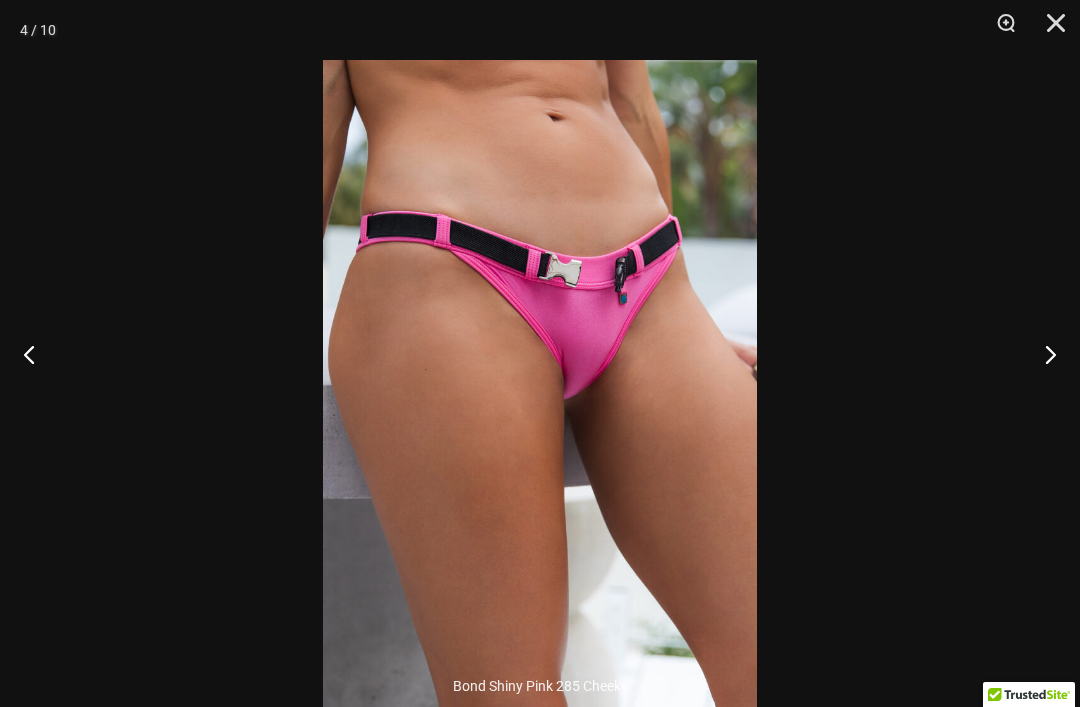 click at bounding box center (540, 353) 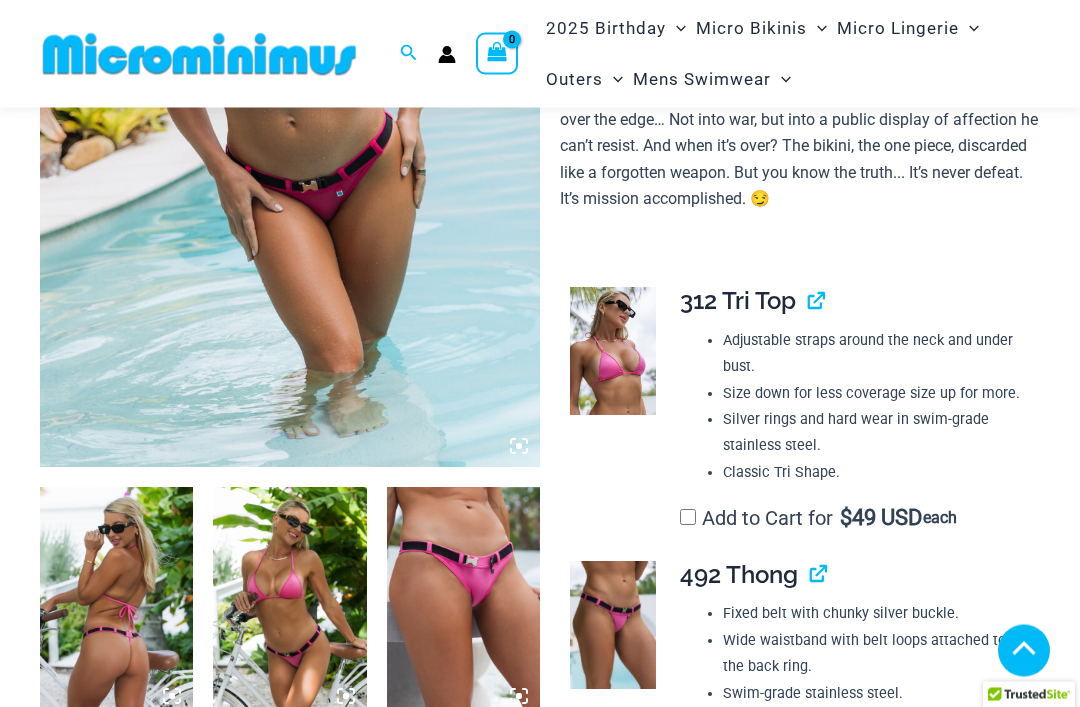 click at bounding box center (613, 352) 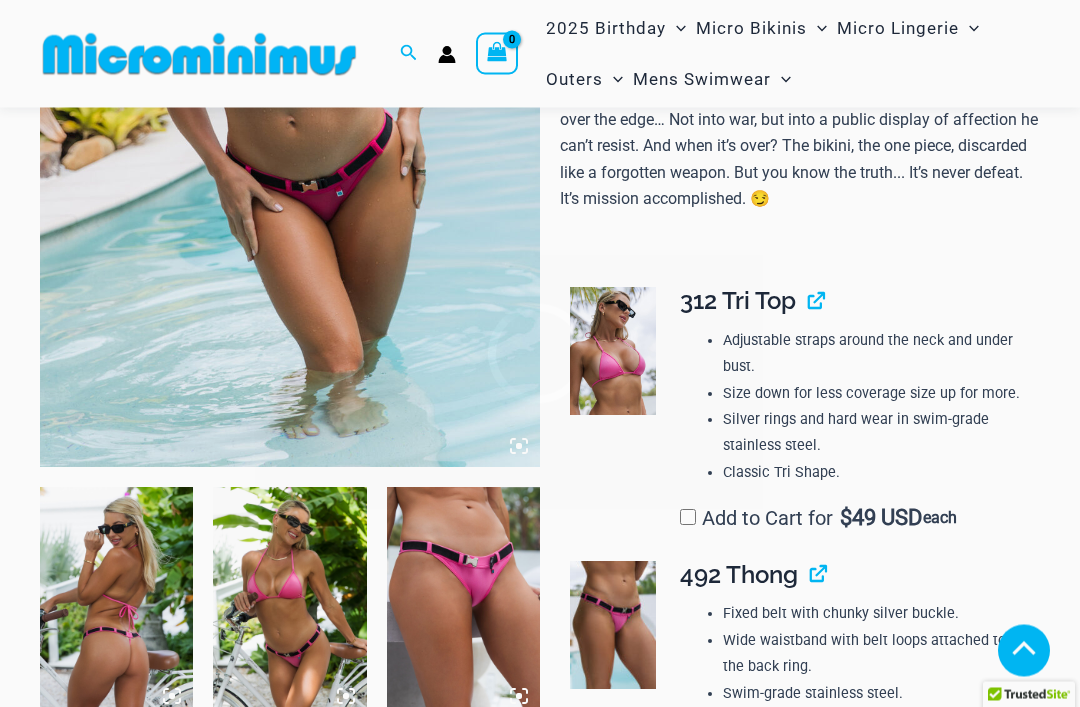 scroll, scrollTop: 391, scrollLeft: 0, axis: vertical 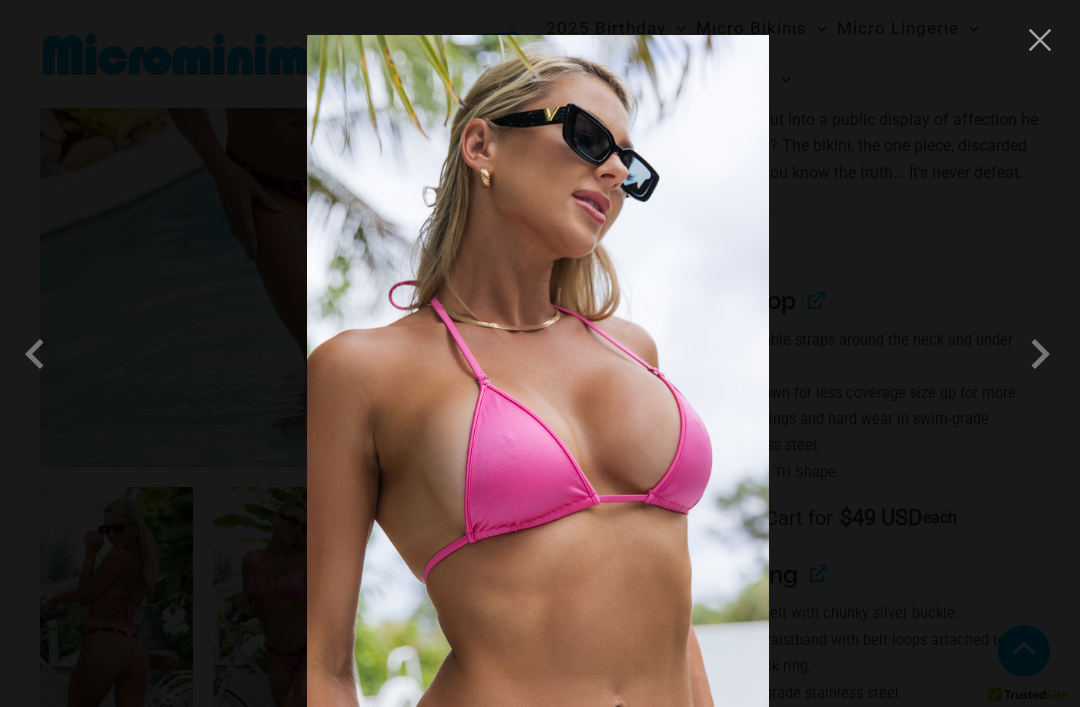 click at bounding box center (825, 177) 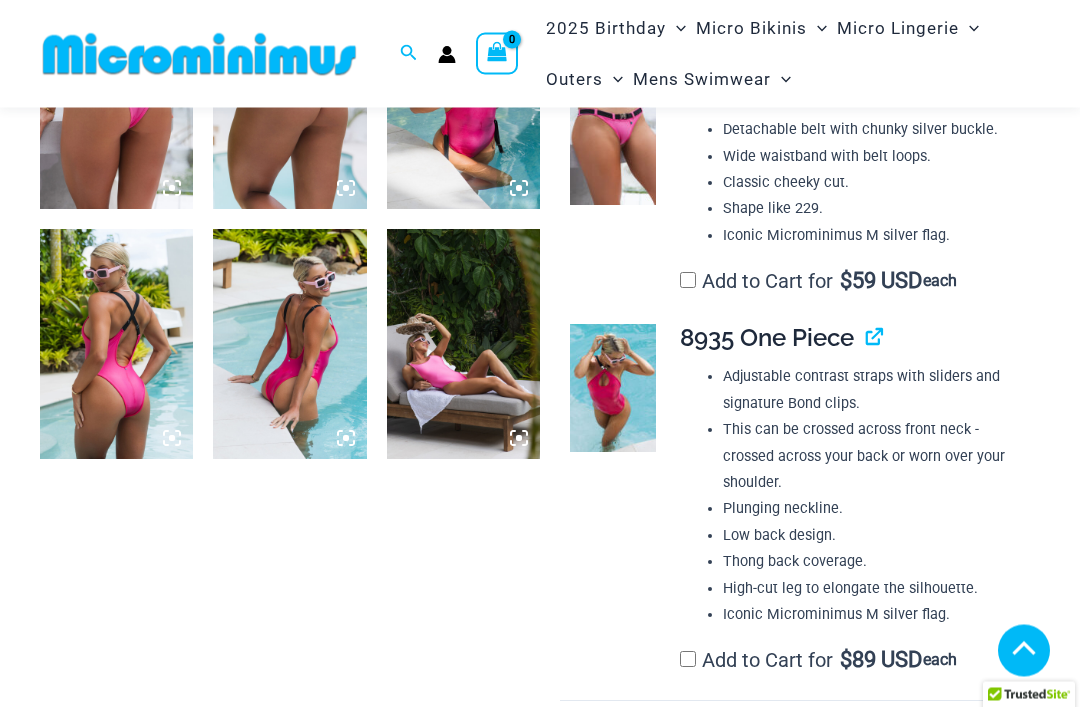 scroll, scrollTop: 1149, scrollLeft: 0, axis: vertical 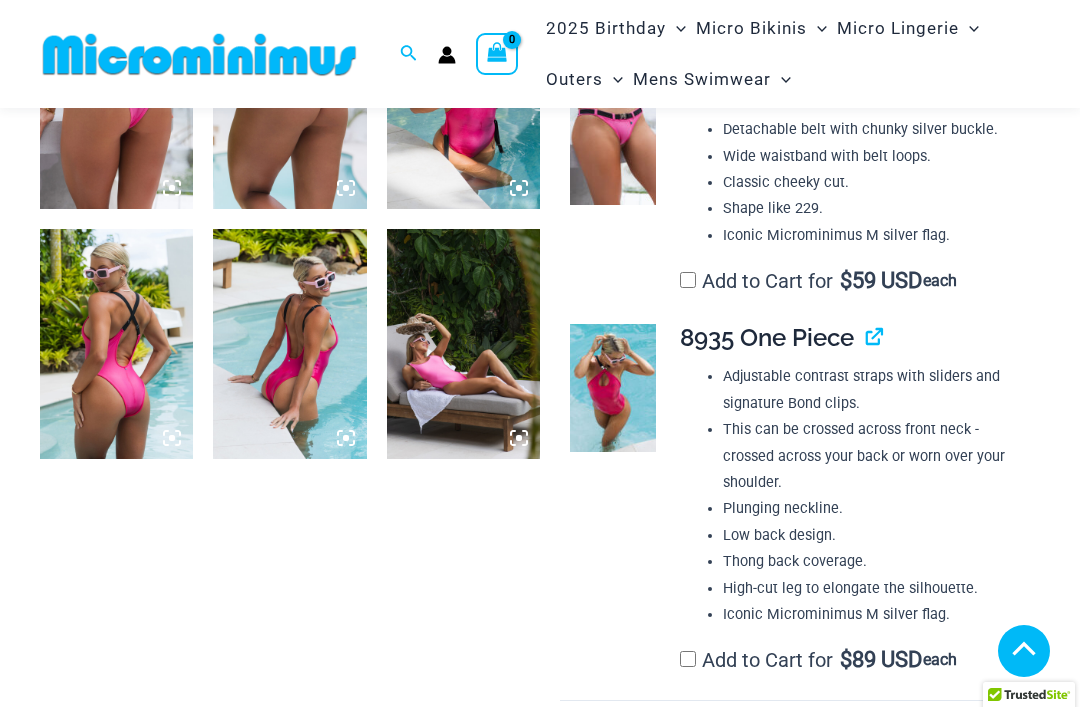 click on "**********" at bounding box center [850, 504] 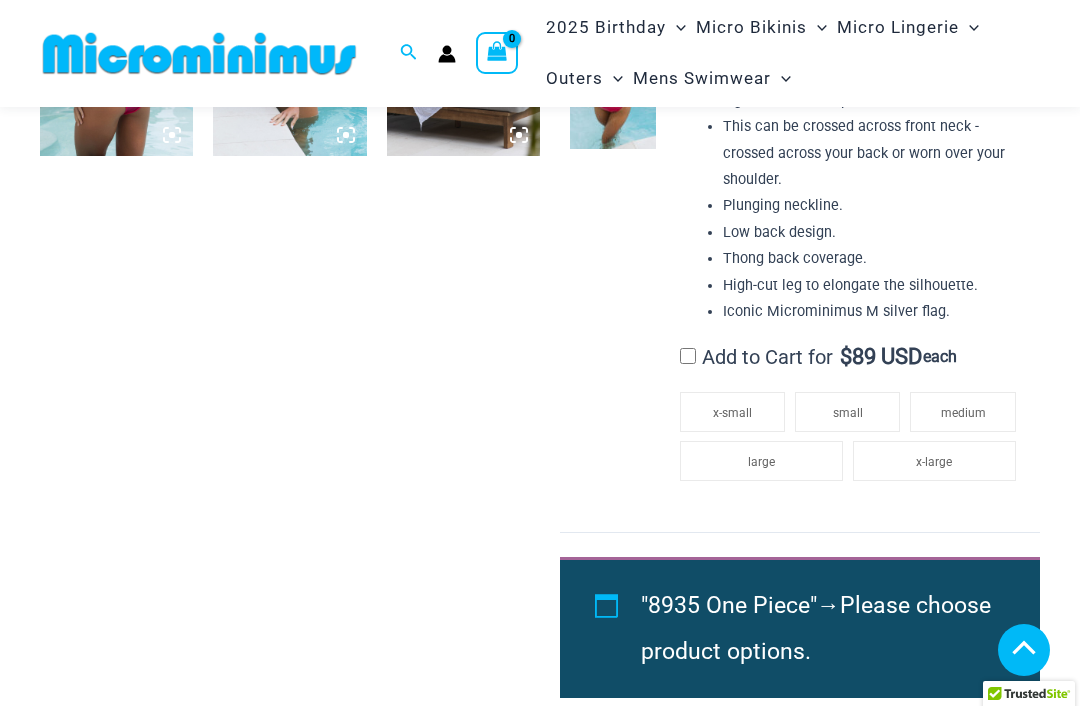 click on "x-large" 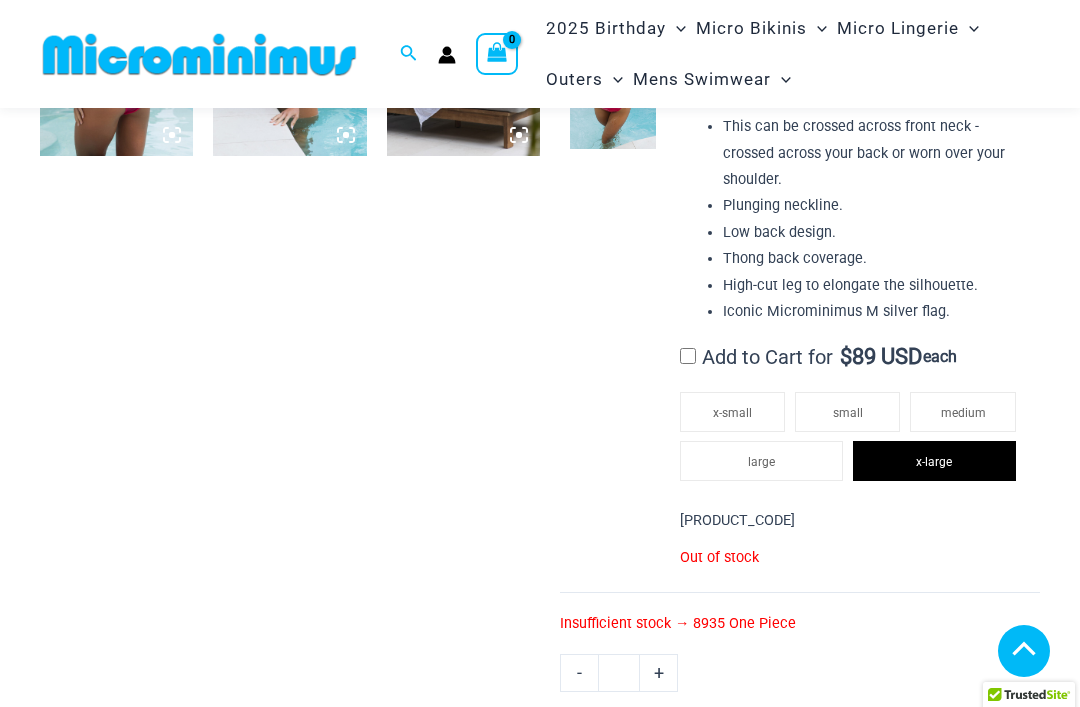 click on "large" 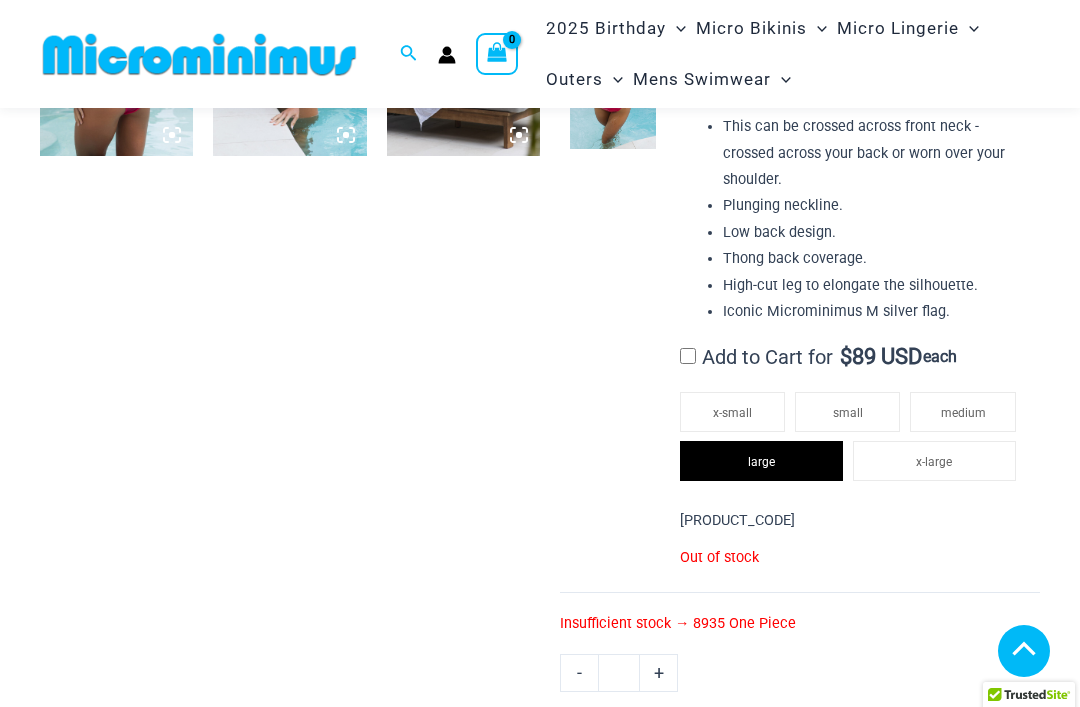 click on "medium" 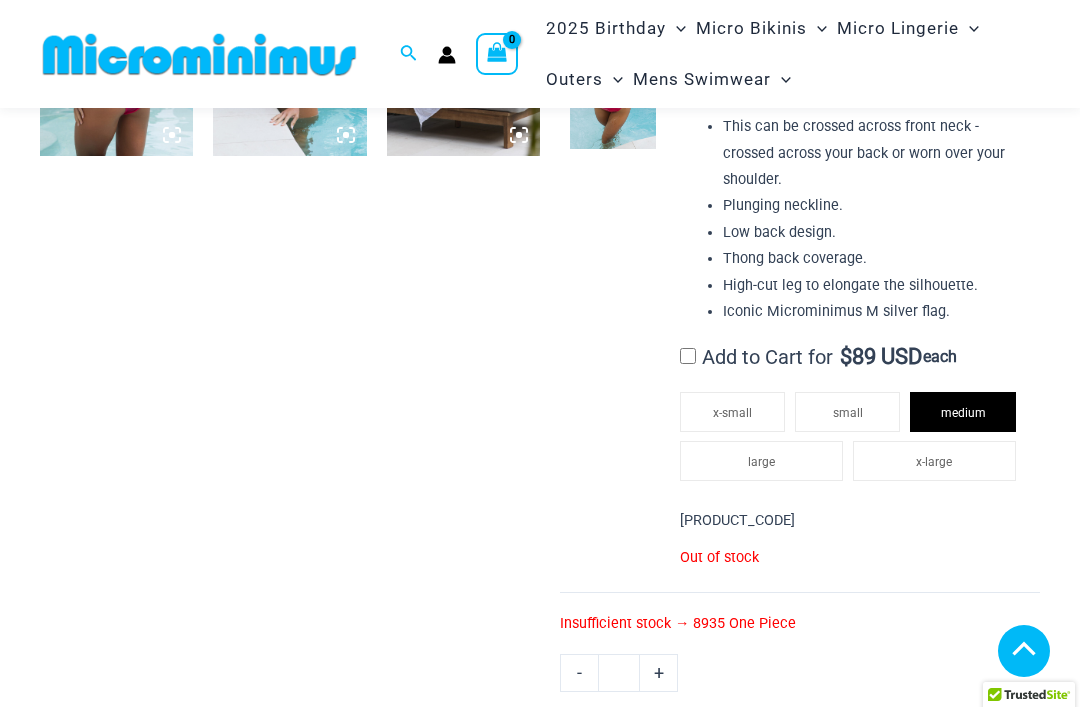 click on "small" 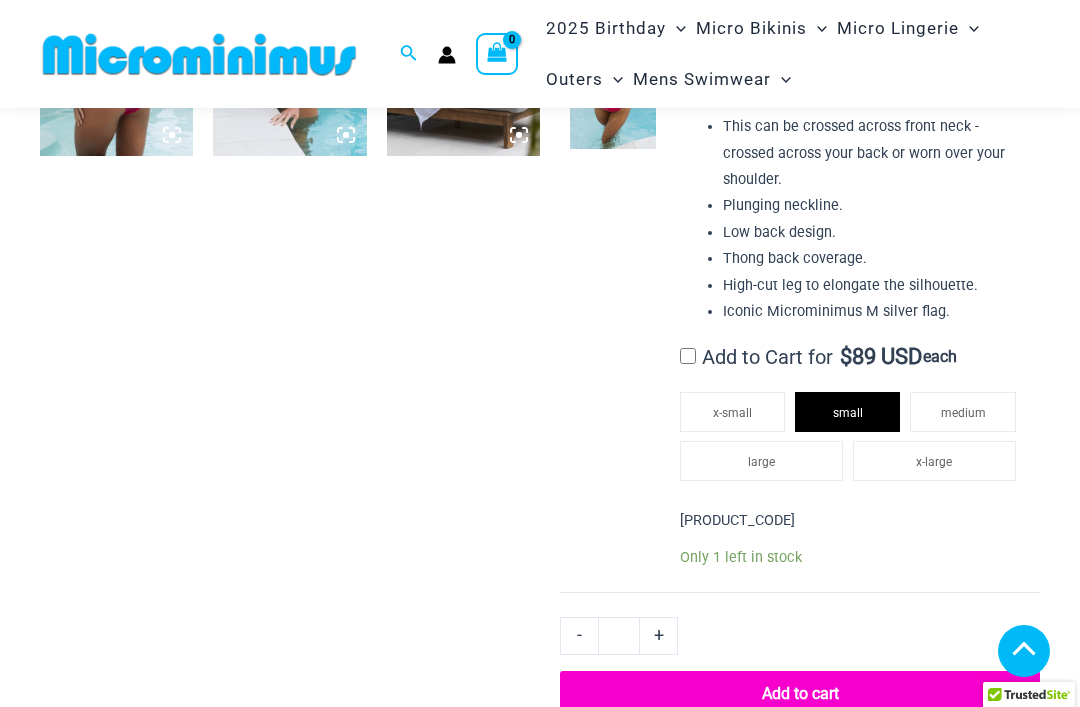 click on "x-small" 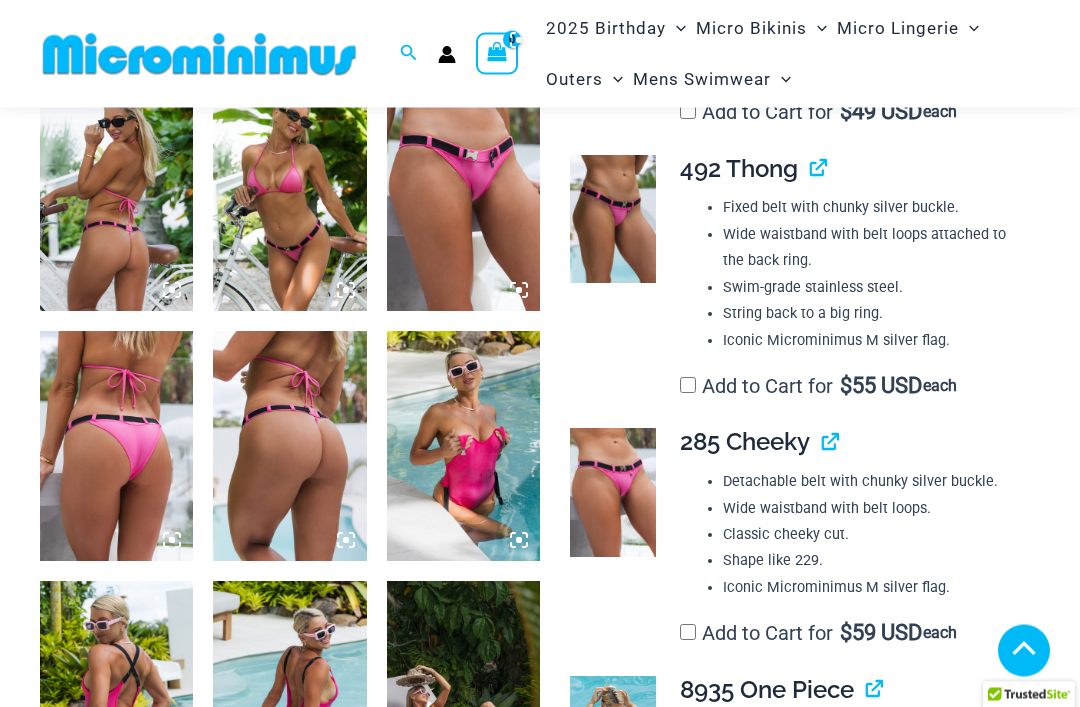 scroll, scrollTop: 794, scrollLeft: 0, axis: vertical 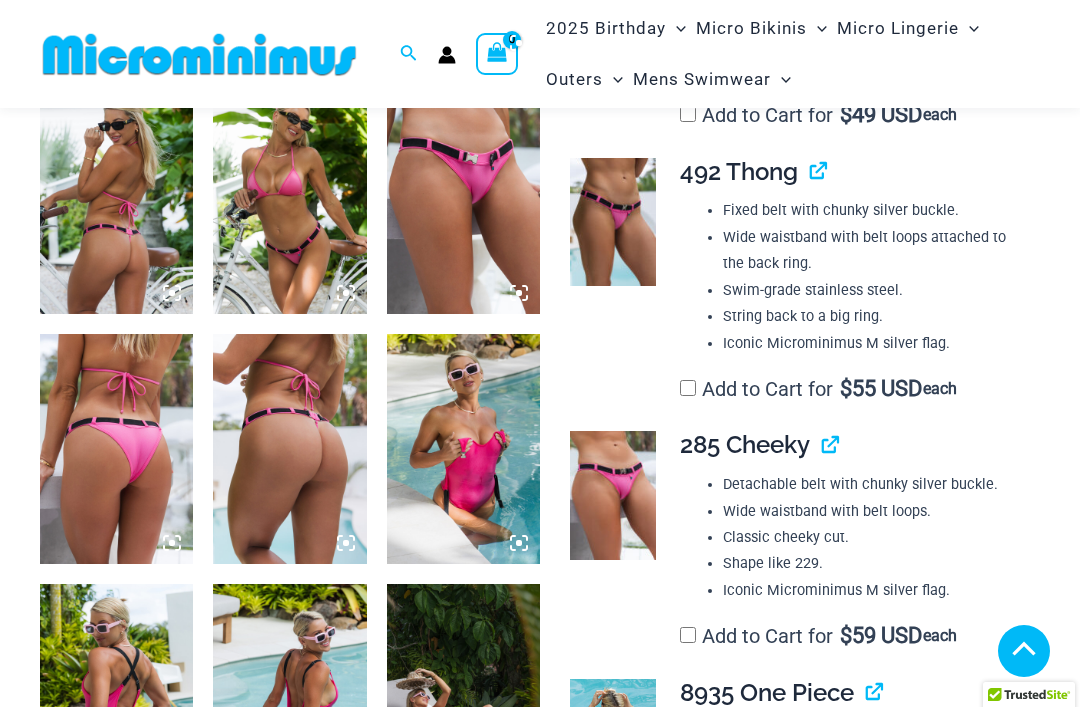 click on "Add to Cart for  $ 55 USD   each" at bounding box center [818, 389] 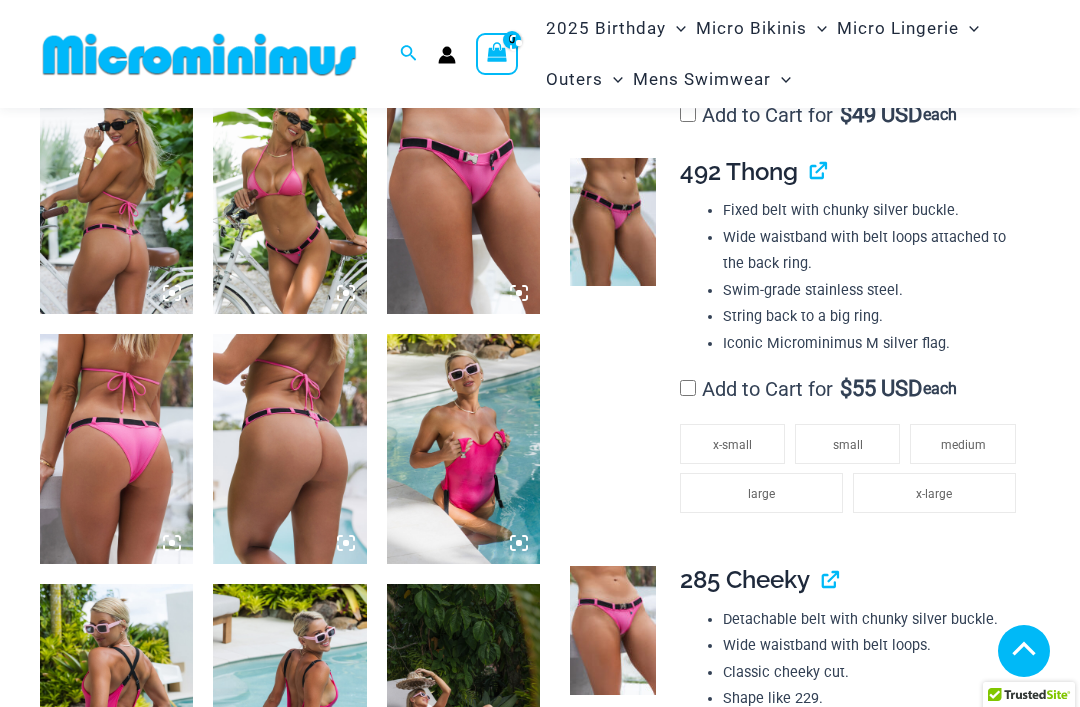 click on "x-large" 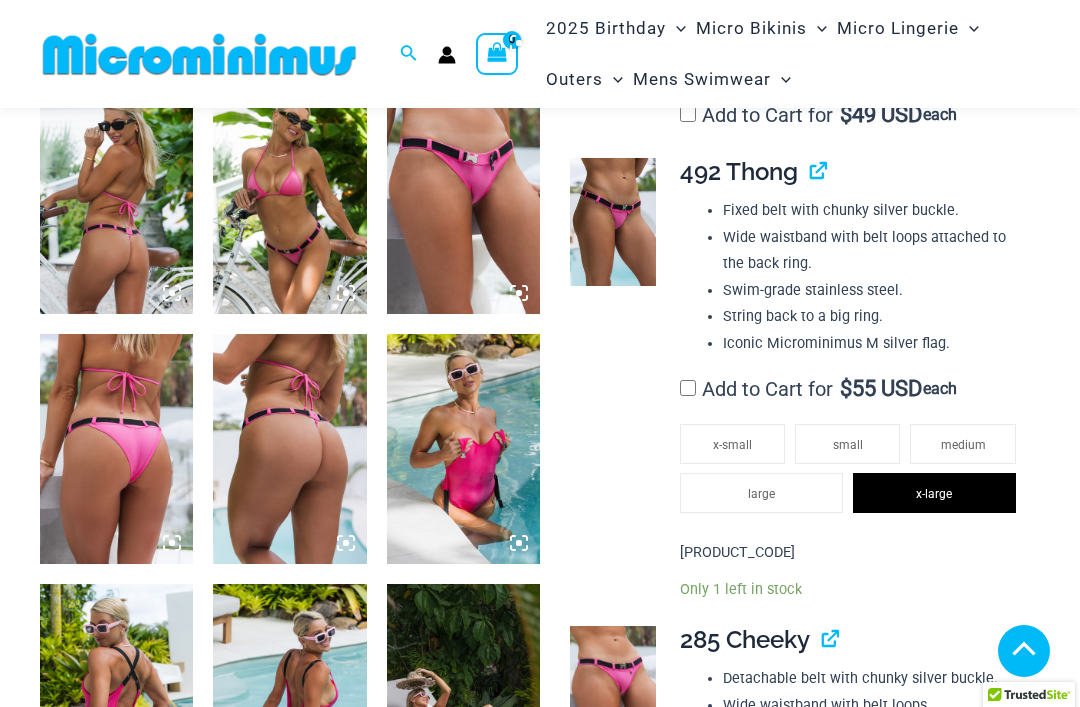 click on "large" 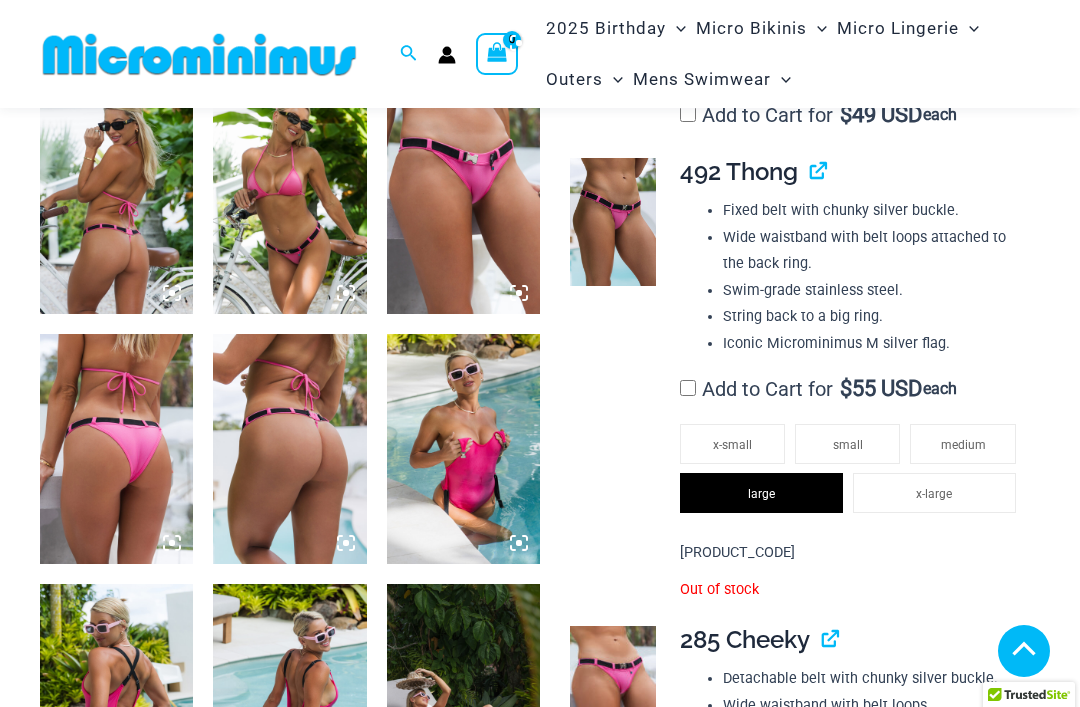 click on "medium" 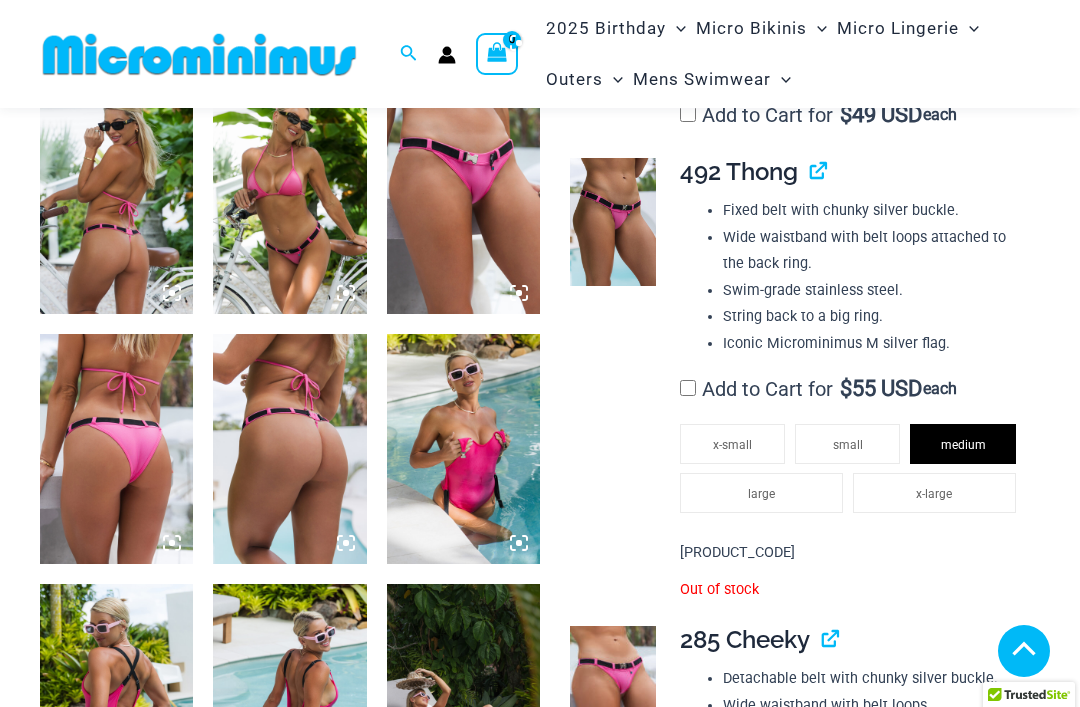 click on "small" 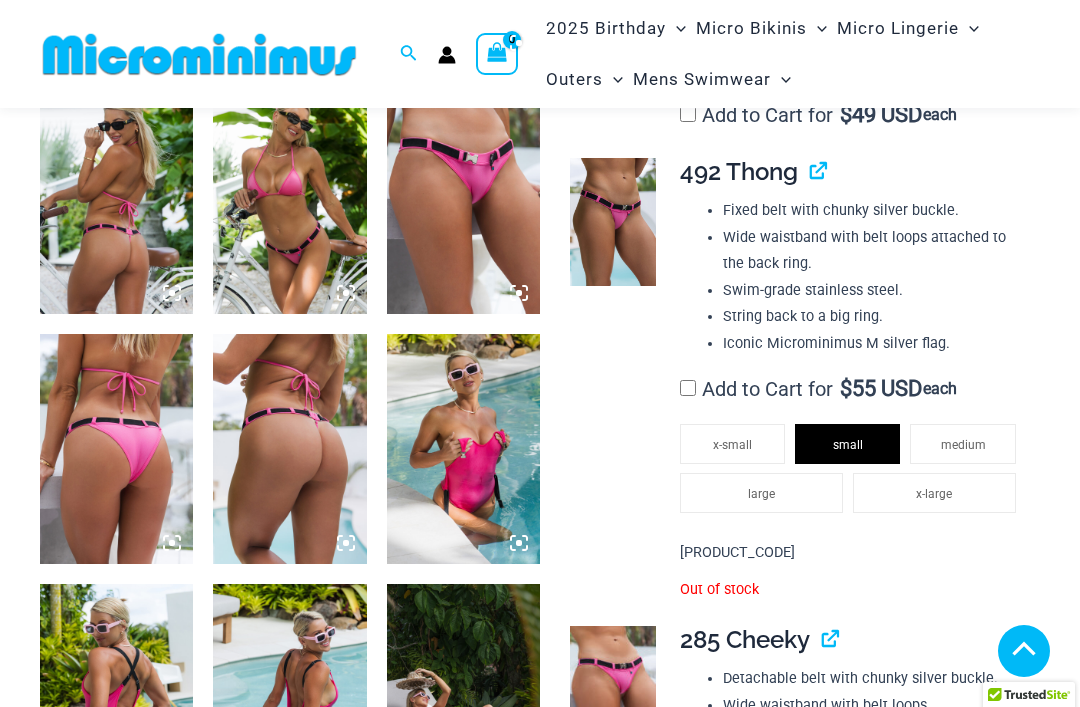 click on "x-small" 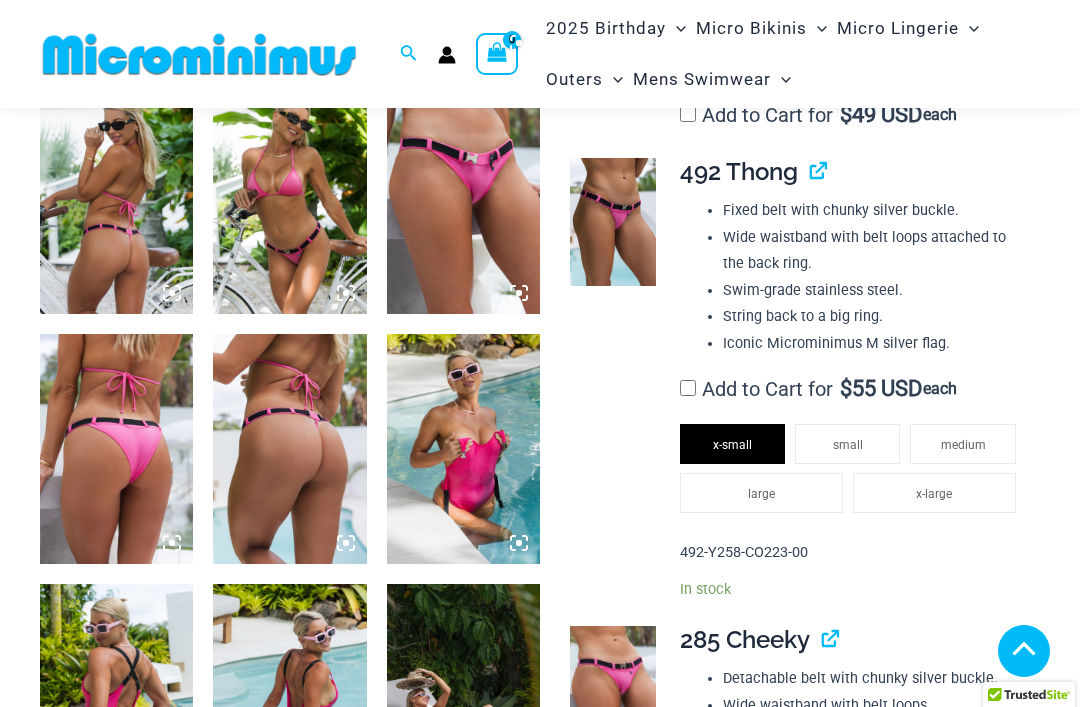 click on "Add to Cart for  $ 55 USD   each" at bounding box center [818, 389] 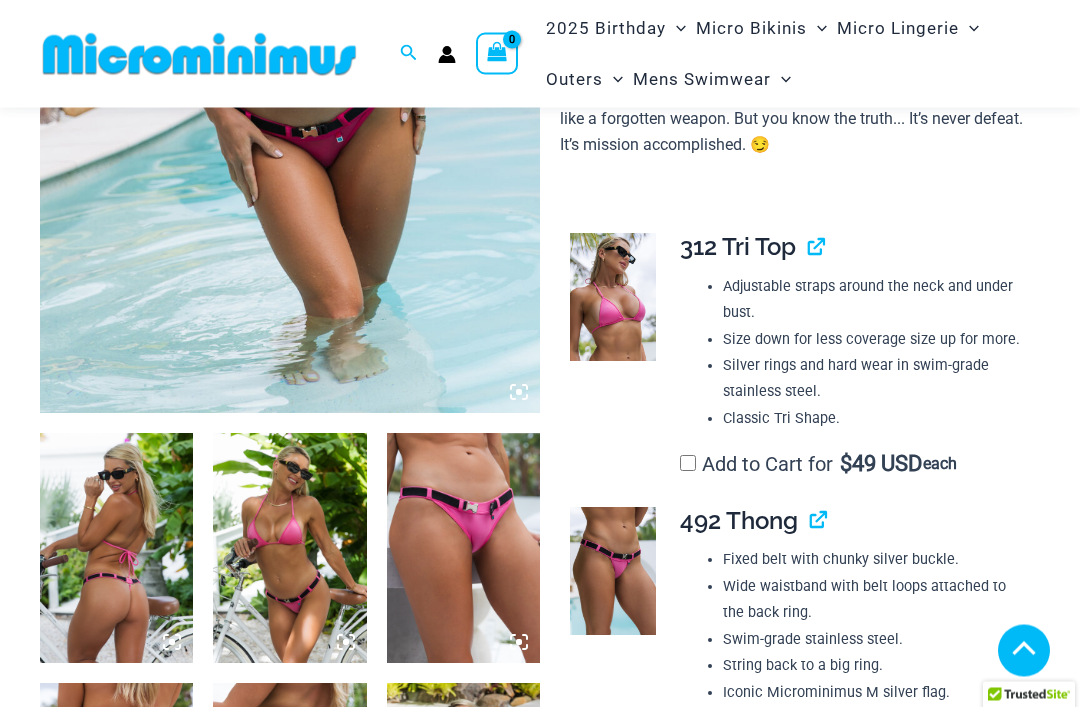 scroll, scrollTop: 442, scrollLeft: 0, axis: vertical 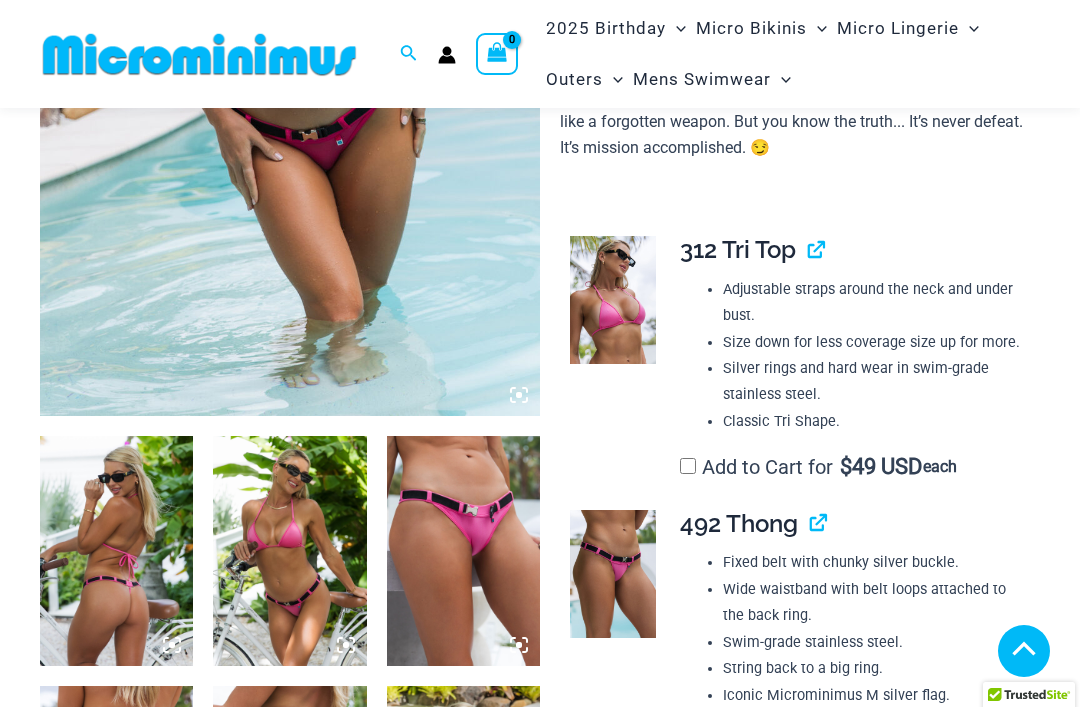 click on "Add to Cart for  $ 49 USD   each" at bounding box center (818, 467) 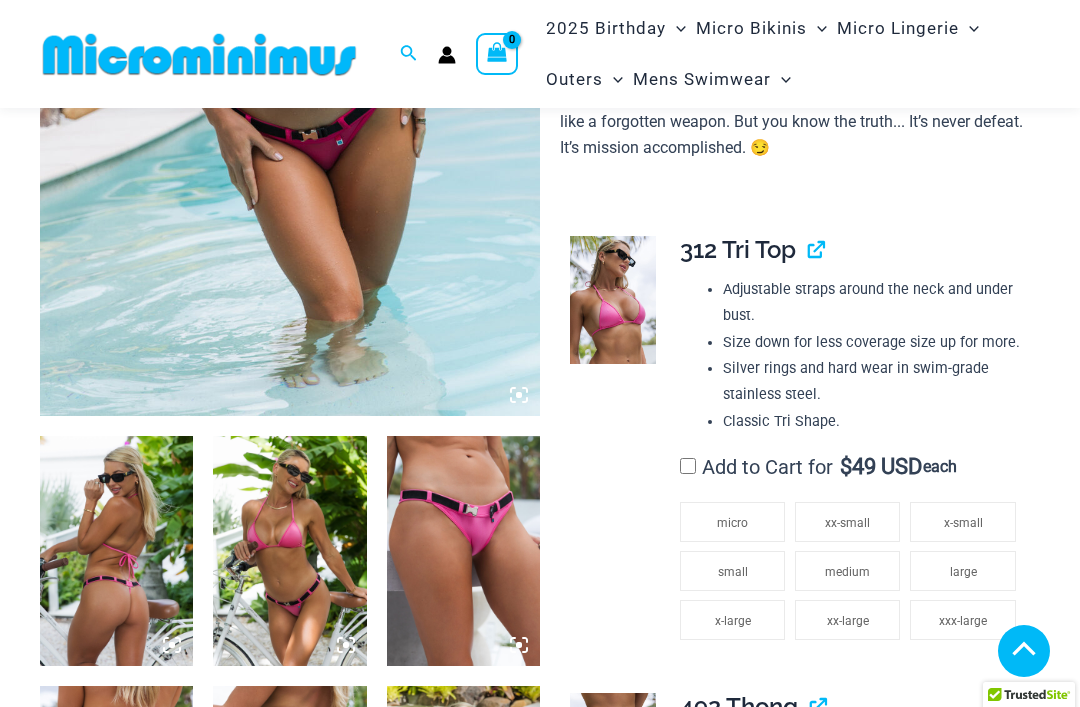 click on "xxx-large" 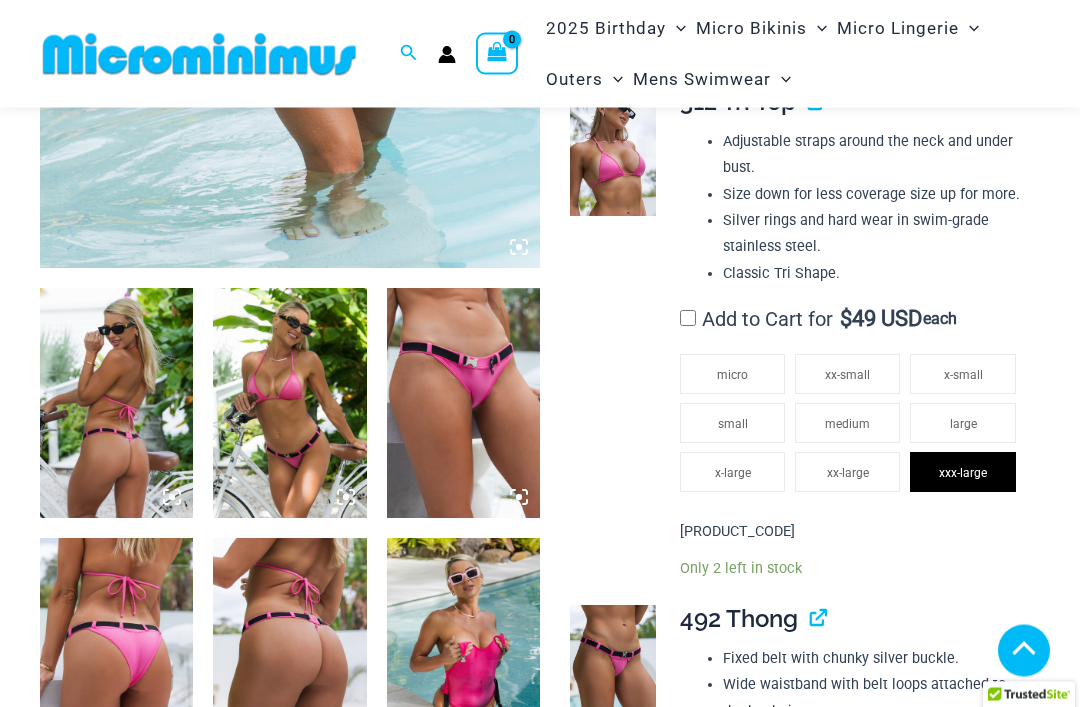 click on "xx-large" 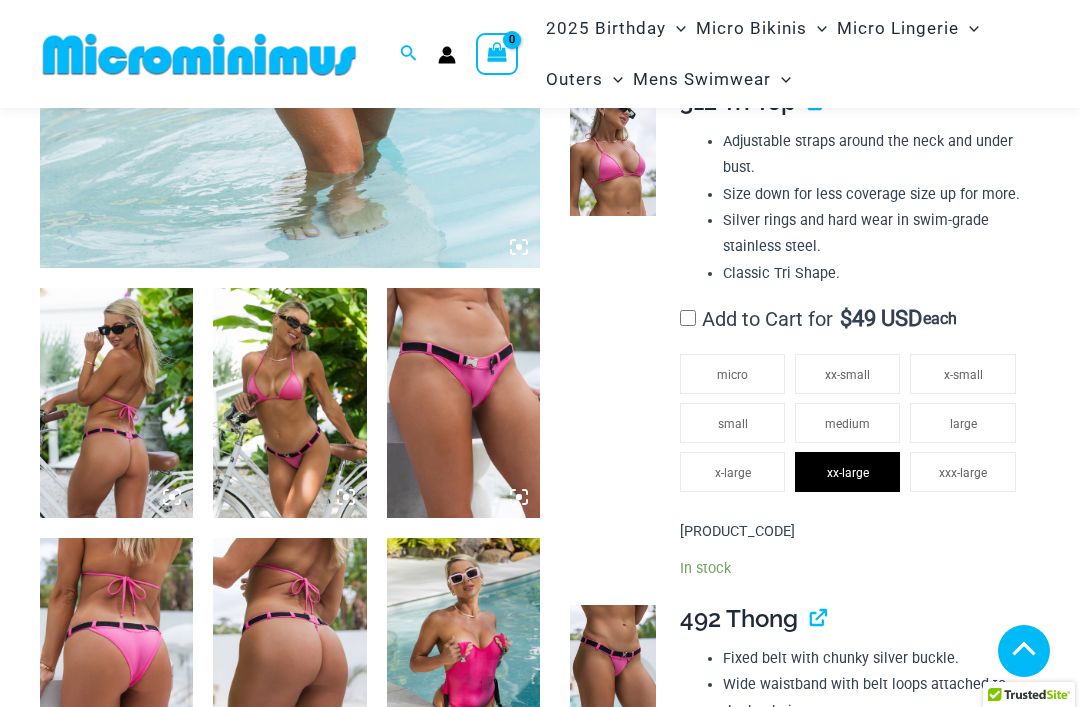 click on "x-large" 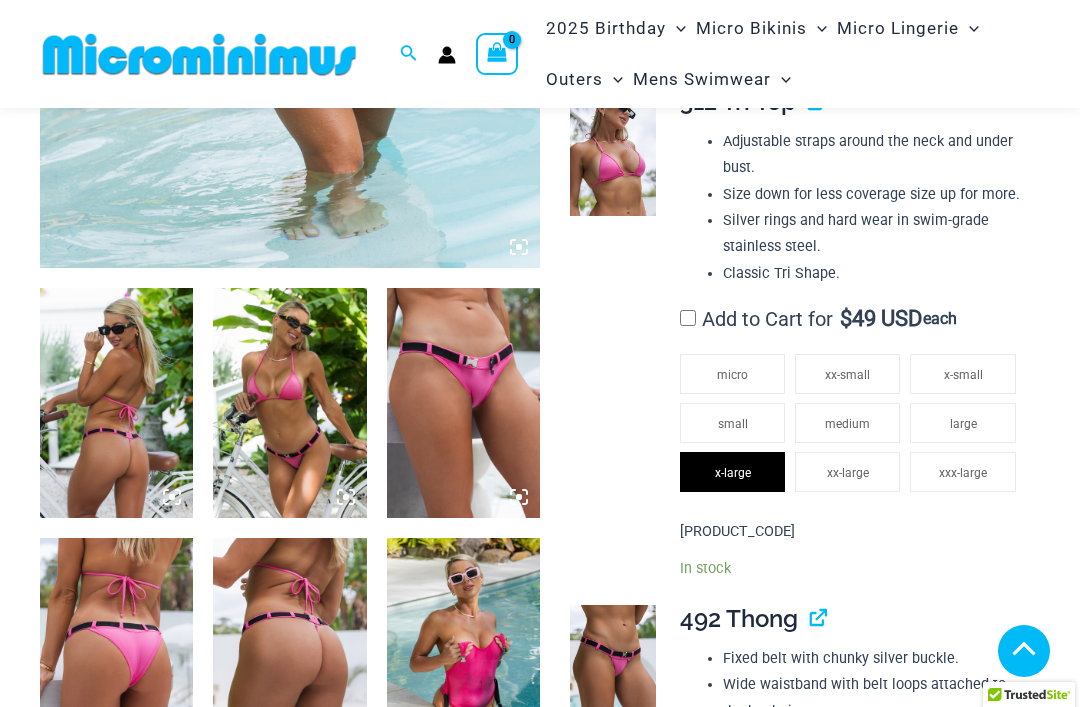 click on "large" 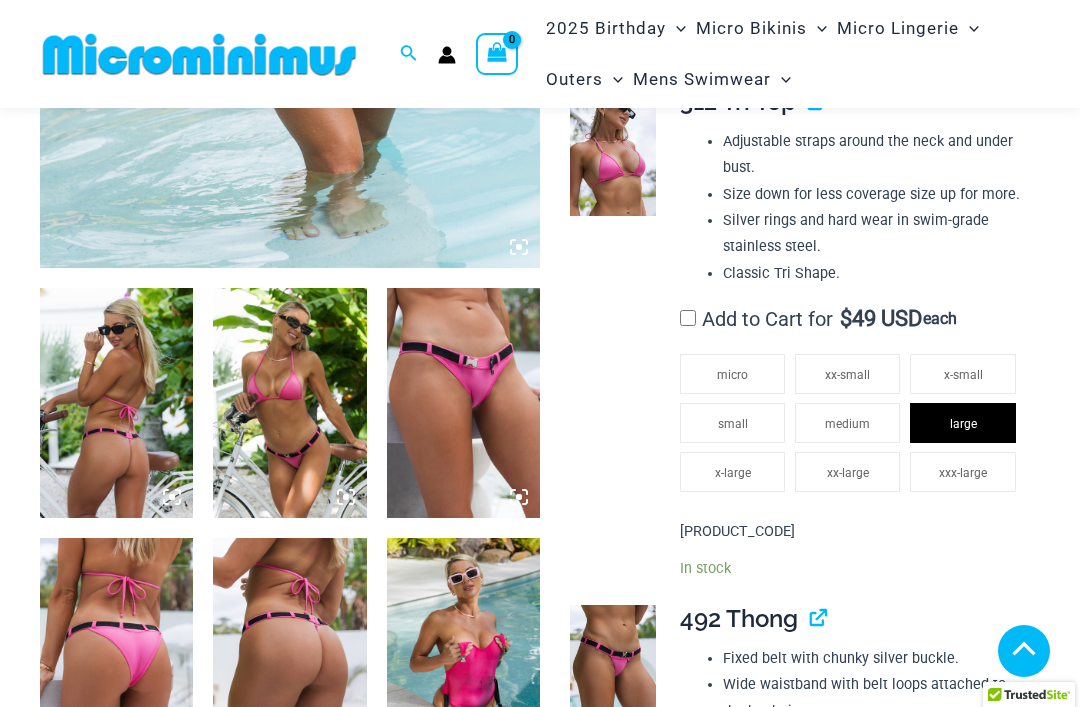 click on "medium" 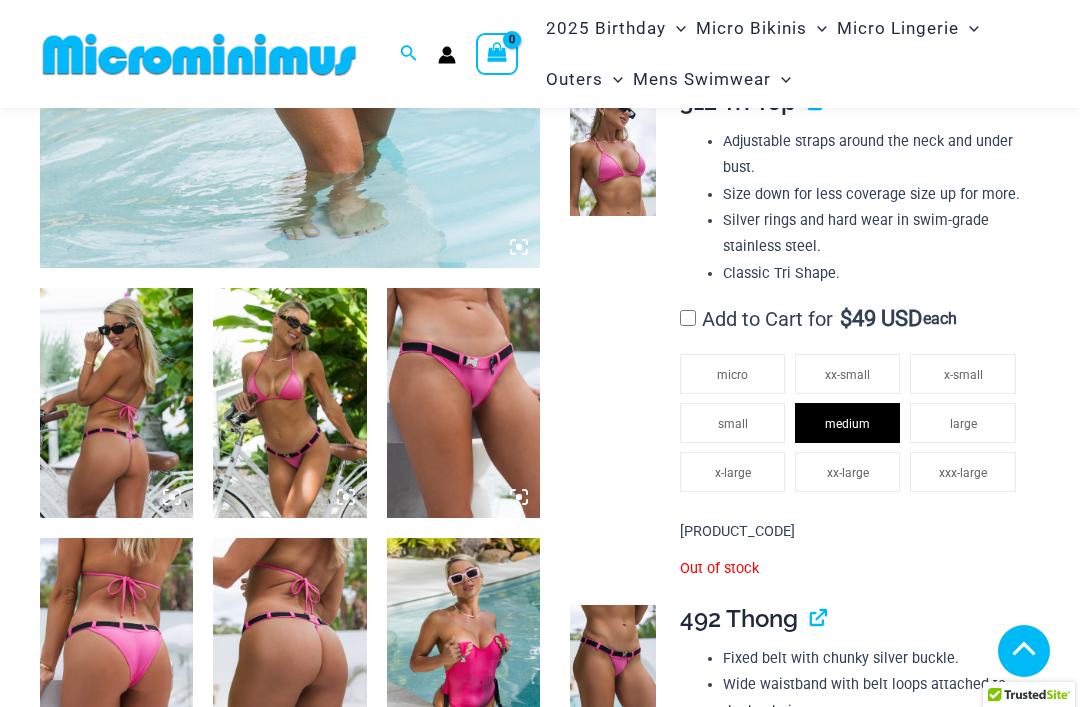 click on "small" 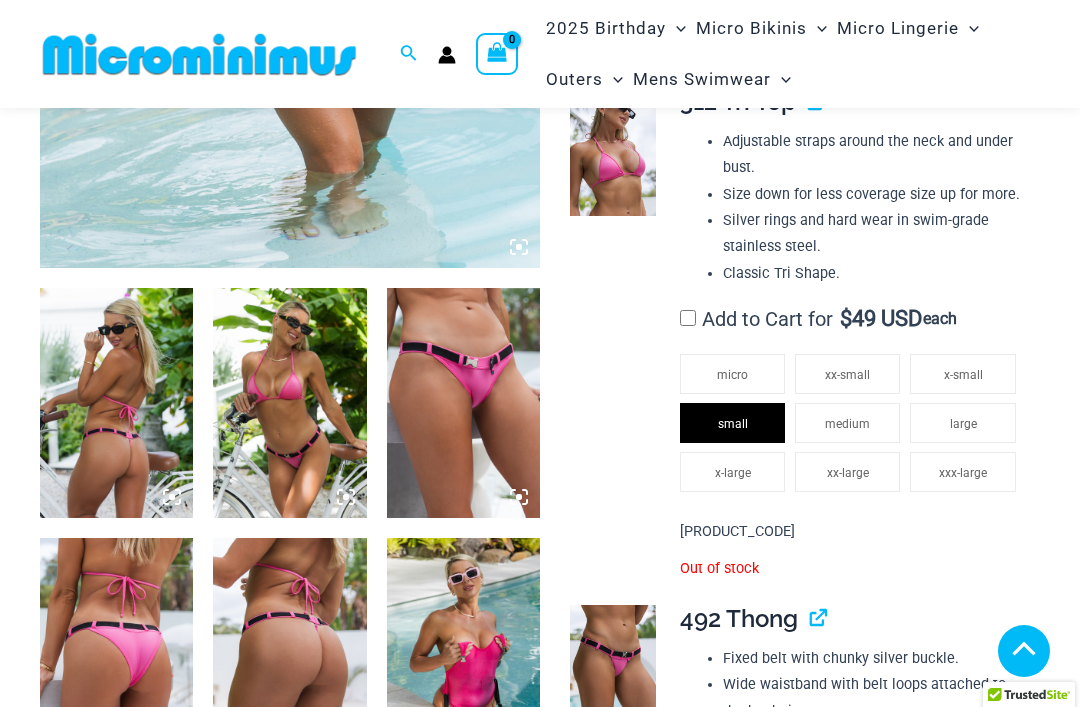 click on "x-small" 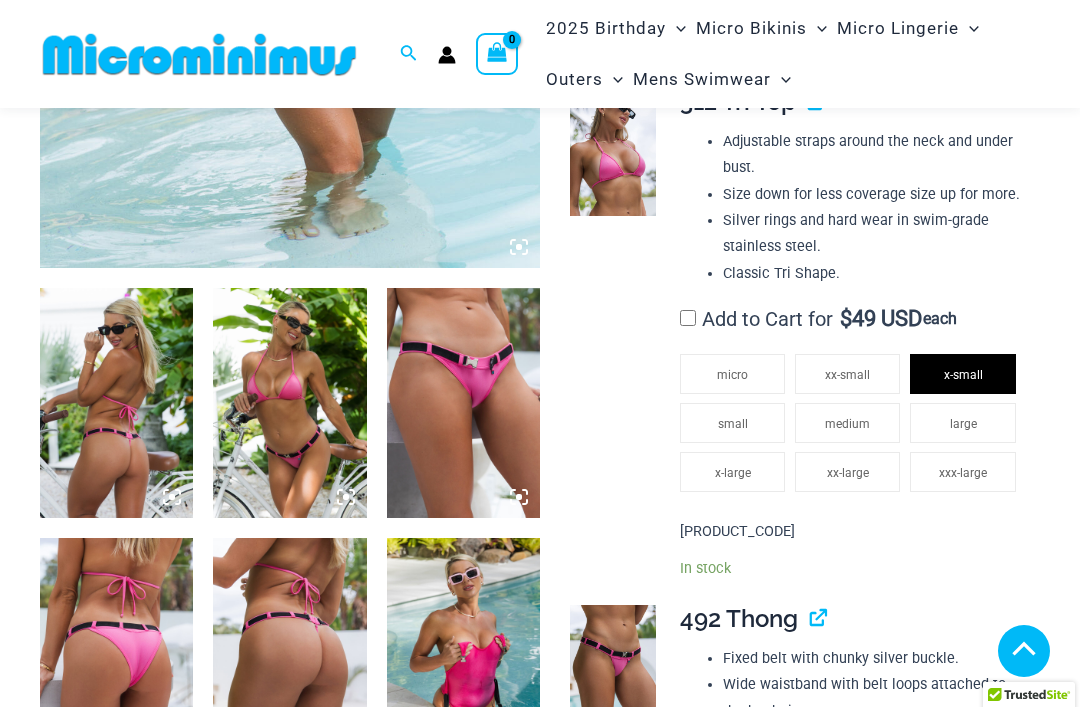 click on "xx-small" 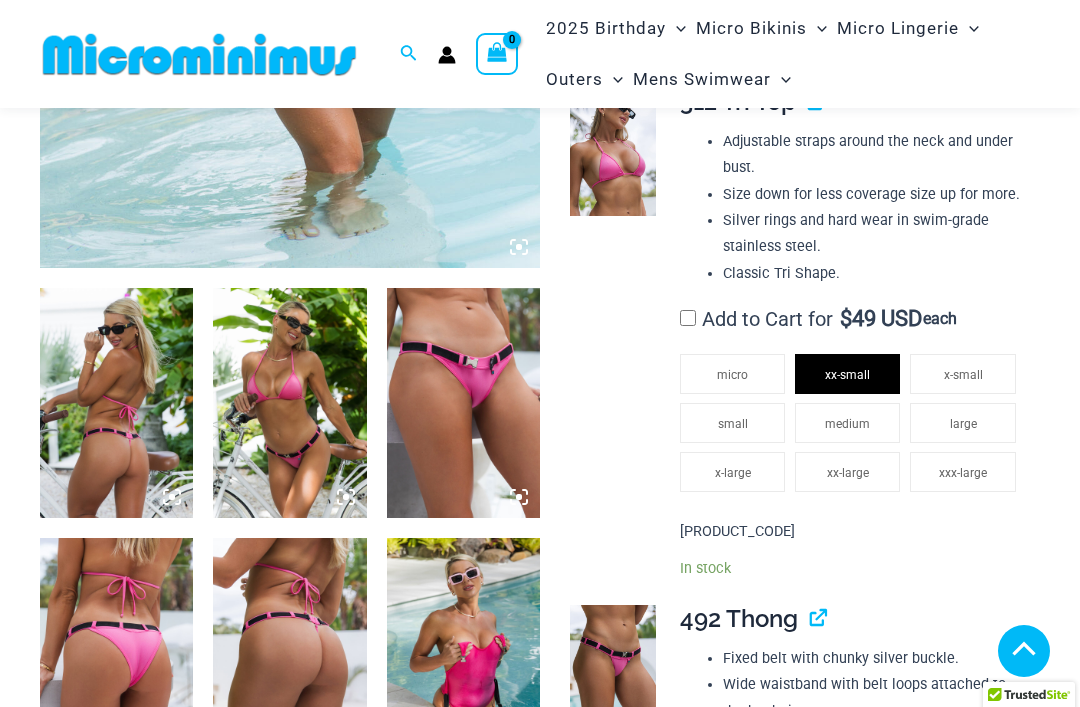 click on "micro" 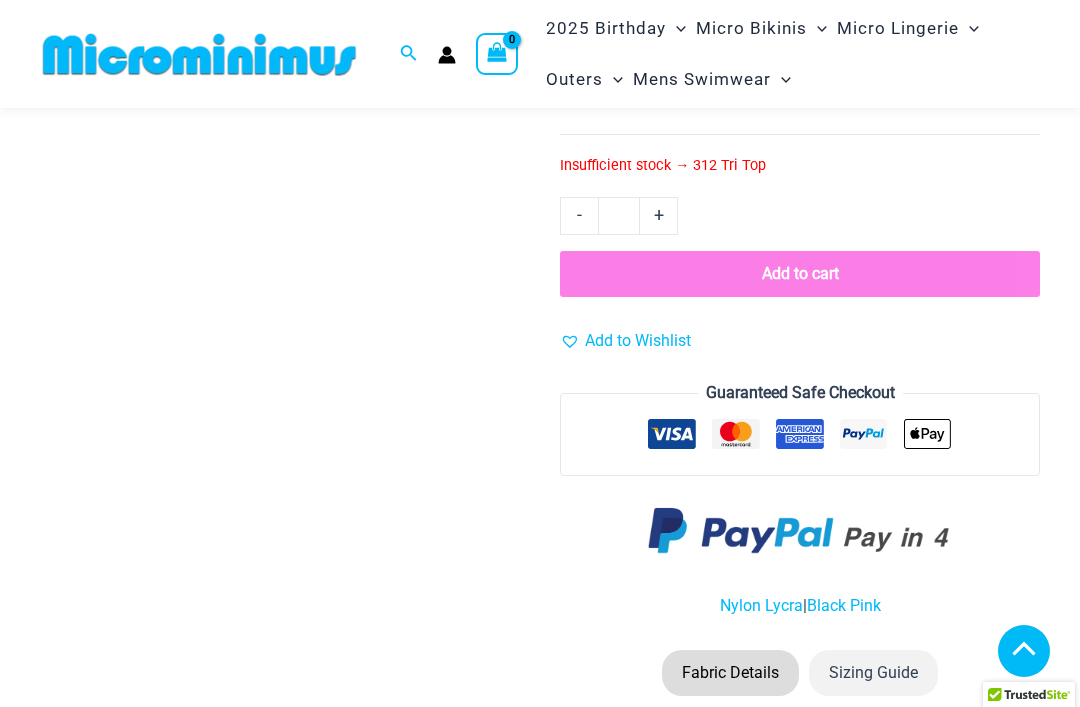 scroll, scrollTop: 2430, scrollLeft: 0, axis: vertical 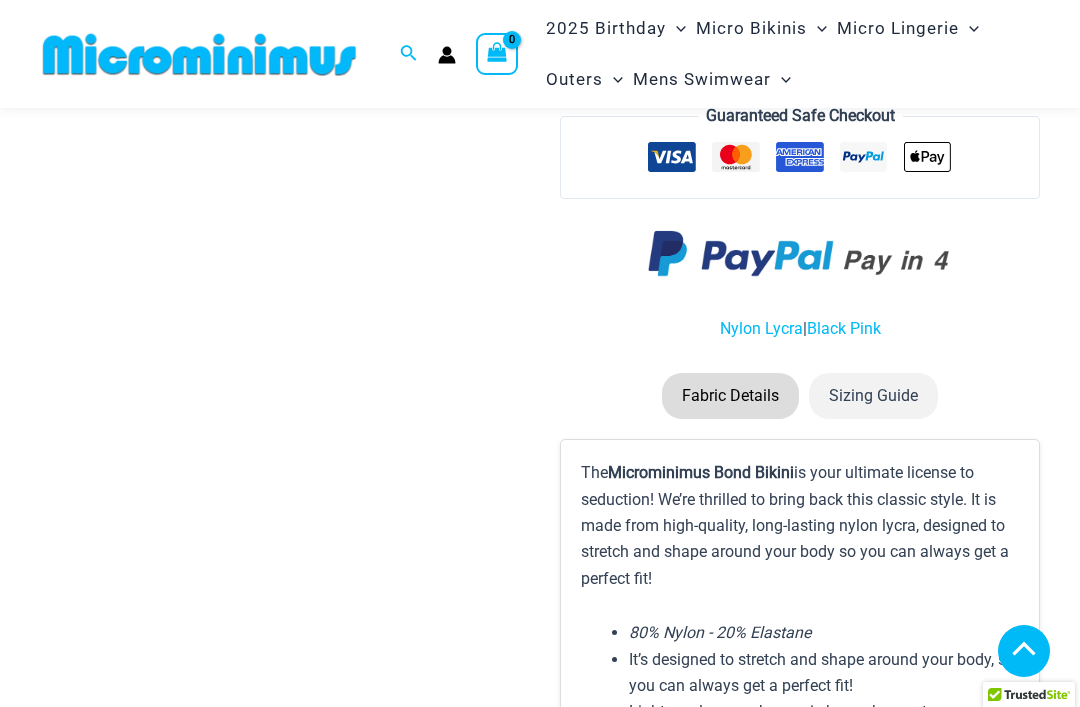 click on "Sizing Guide" at bounding box center (873, 396) 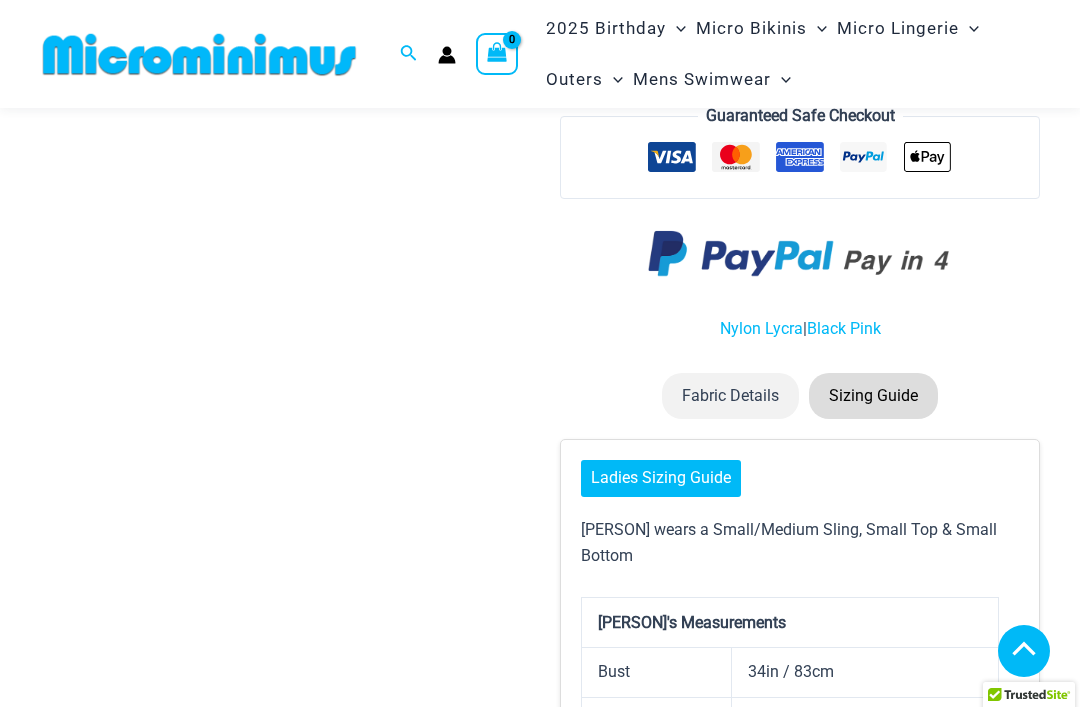 click on "Bond Shiny Pink Bikini Range
Home
>
Shop
>
Bond
Home  /  Microbikinis  / Bond Shiny Pink Bikini Range Microbikinis Bond Shiny Pink Bikini Range
For Your Eyes Only
Product
Quantity" at bounding box center [540, 1882] 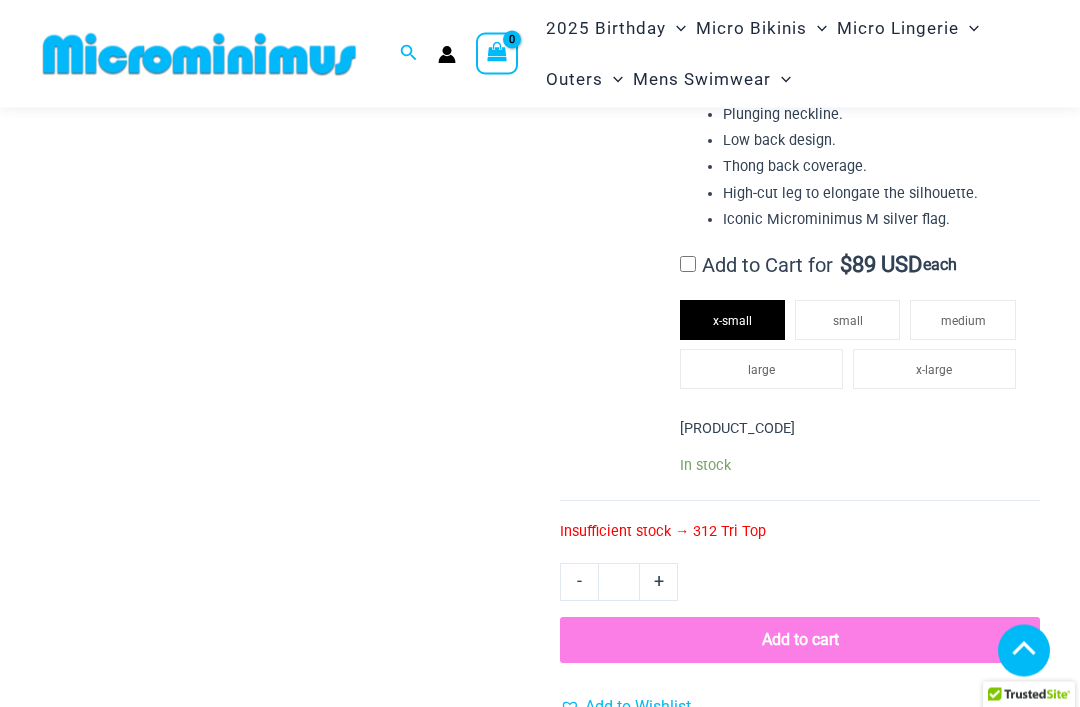 scroll, scrollTop: 1684, scrollLeft: 0, axis: vertical 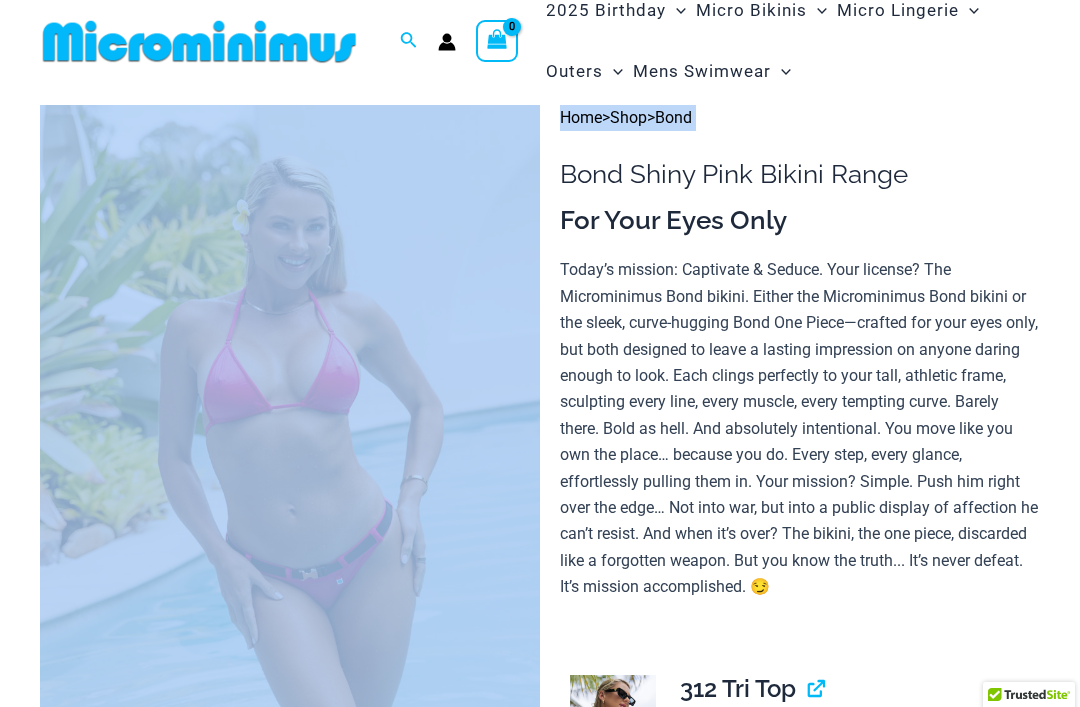 click on "Home
>
Shop
>
Bond" at bounding box center [800, 118] 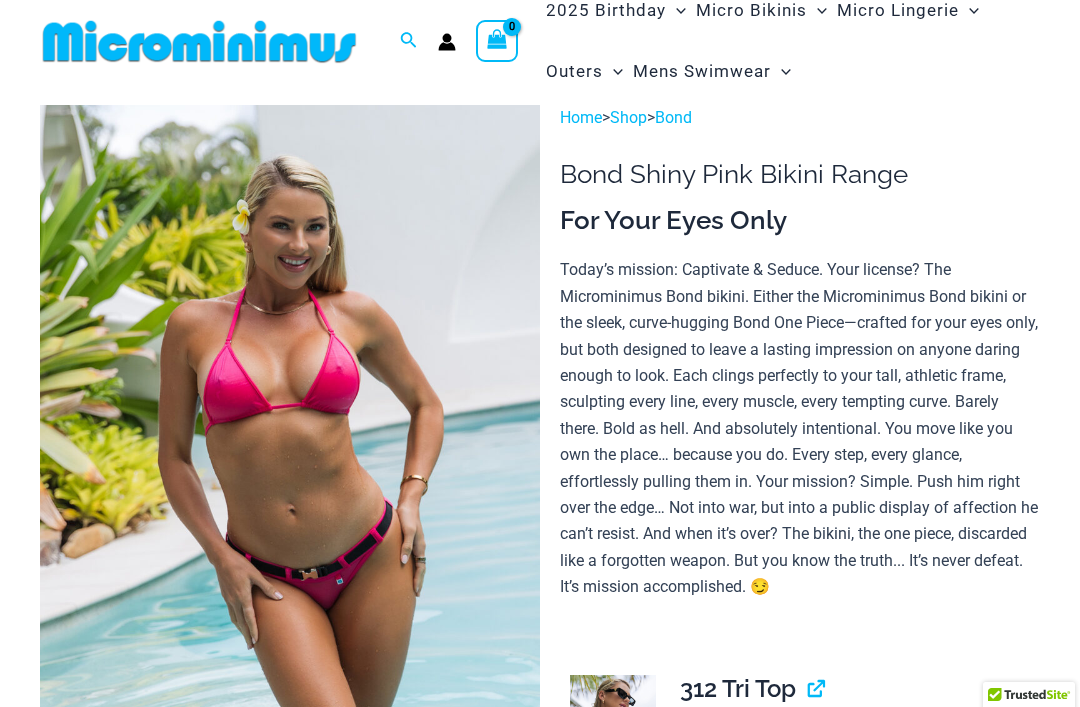 click on "Bond Shiny Pink Bikini Range" at bounding box center [800, 174] 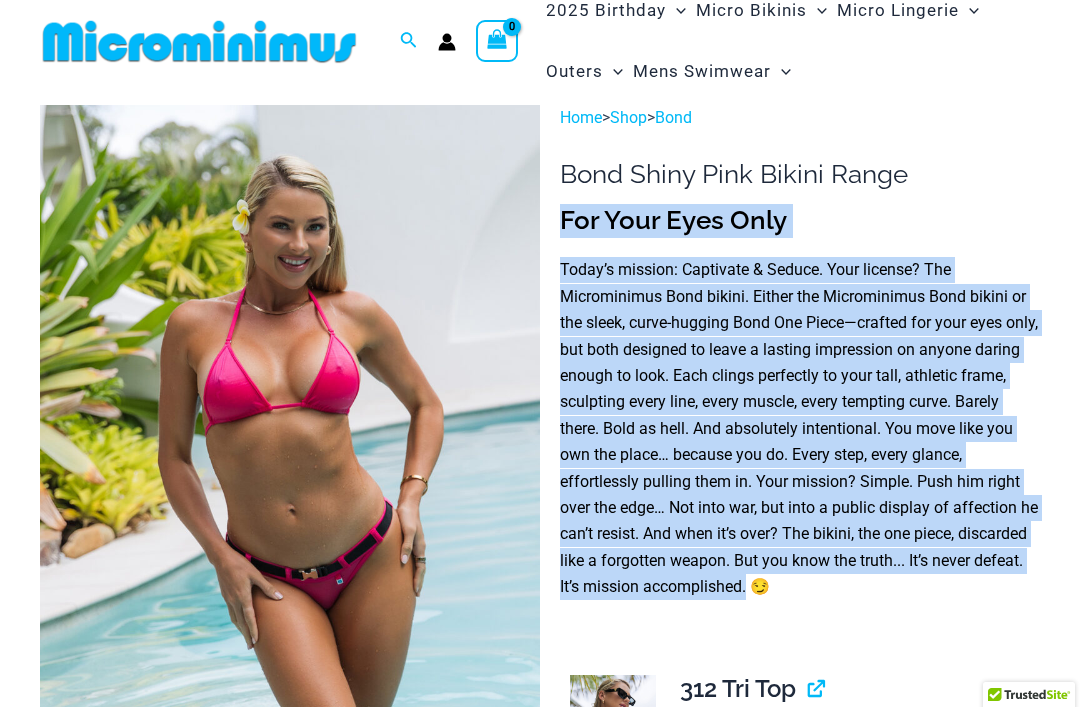 copy on "For Your Eyes Only Today’s mission: Captivate & Seduce.
Your license? The Microminimus Bond bikini.
Either the Microminimus Bond bikini or the sleek, curve-hugging Bond One Piece—crafted for your eyes only, but both designed to leave a lasting impression on anyone daring enough to look.
Each clings perfectly to your tall, athletic frame, sculpting every line, every muscle, every tempting curve.
Barely there. Bold as hell.
And absolutely intentional.
You move like you own the place… because you do.
Every step, every glance, effortlessly pulling them in.
Your mission? Simple.
Push him right over the edge…
Not into war, but into a public display of affection he can’t resist.
And when it’s over?
The bikini, the one piece, discarded like a forgotten weapon.
But you know the truth...
It’s never defeat. It’s mission accomplished." 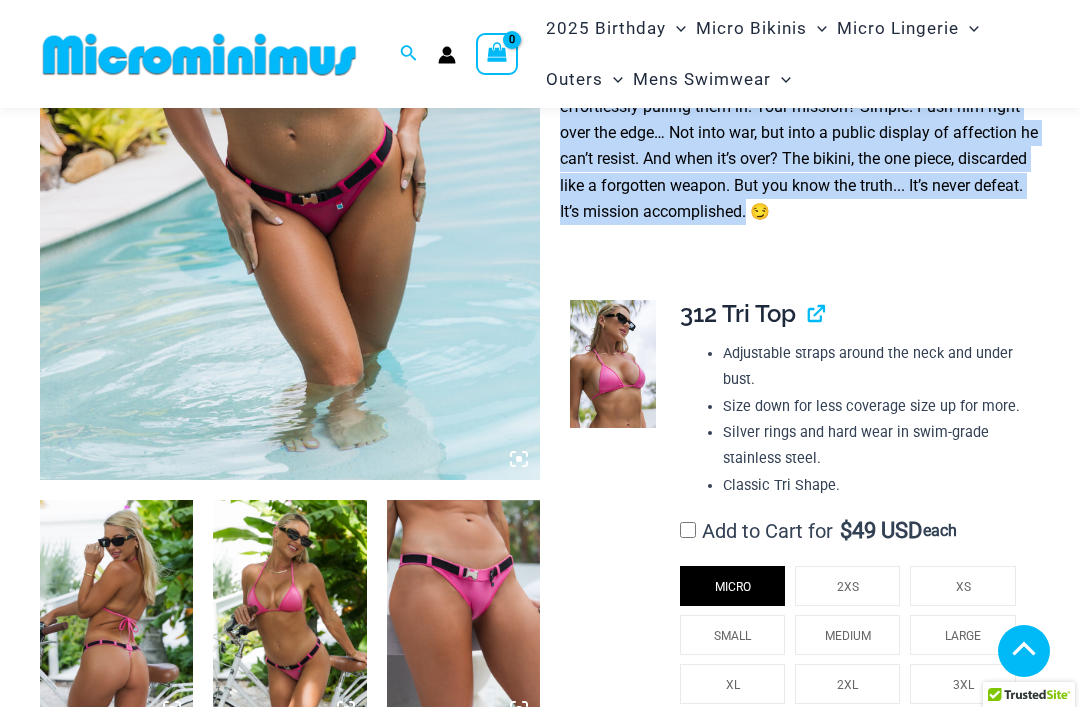 scroll, scrollTop: 380, scrollLeft: 0, axis: vertical 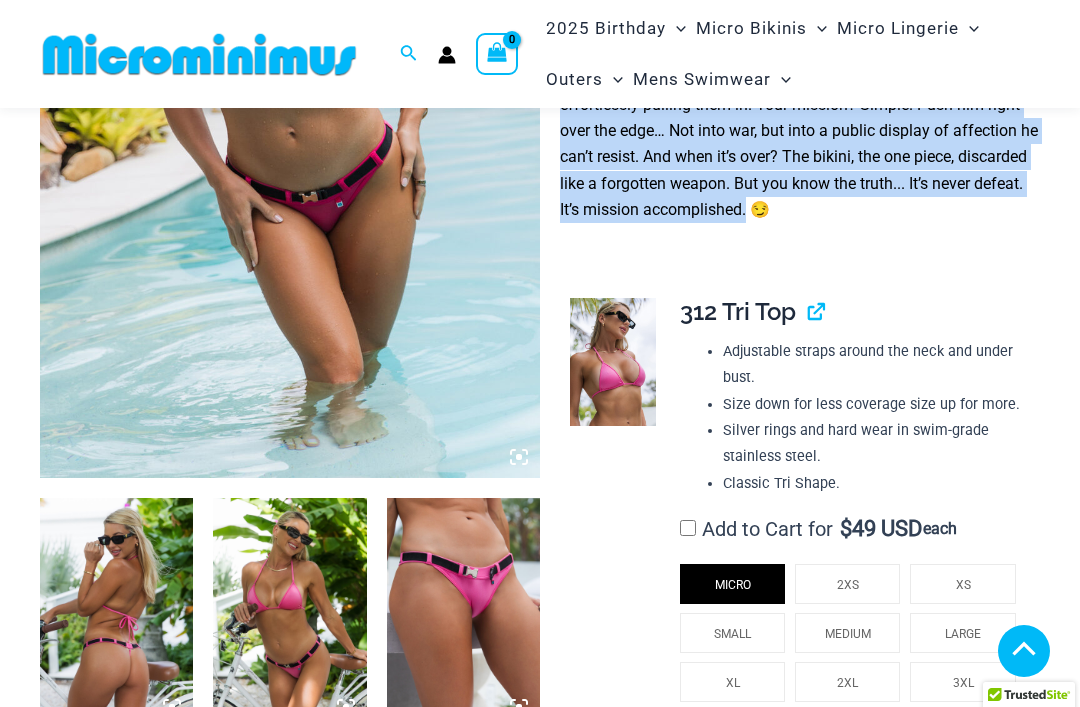 click on "312 Tri Top" at bounding box center [738, 311] 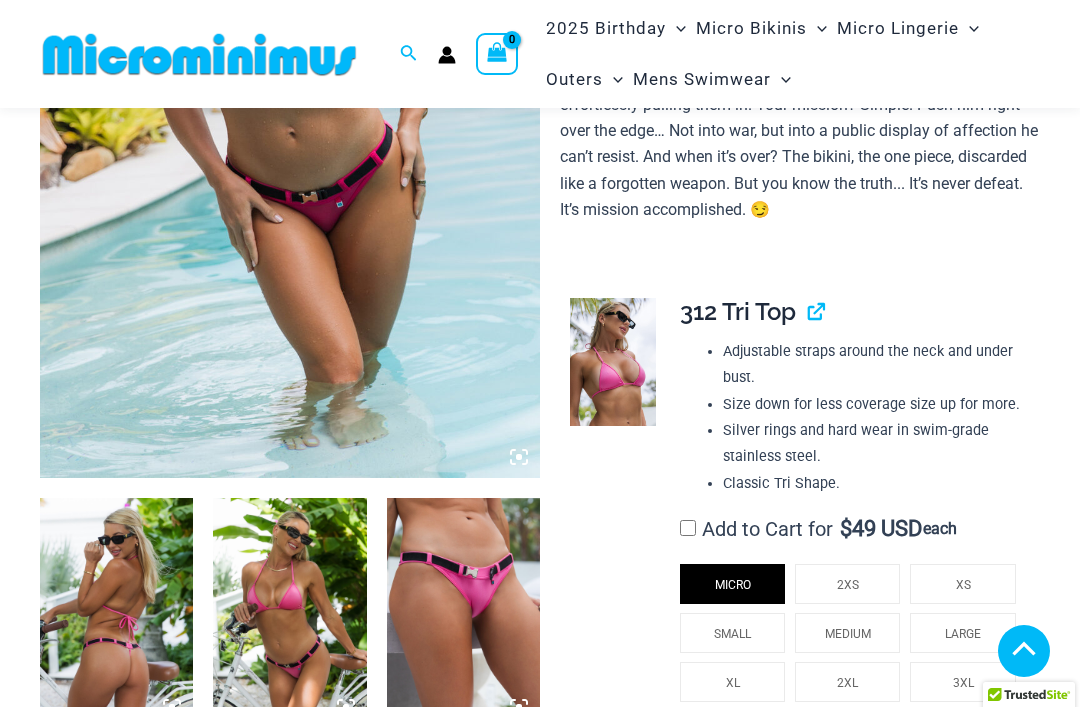 click on "312 Tri Top" at bounding box center (738, 311) 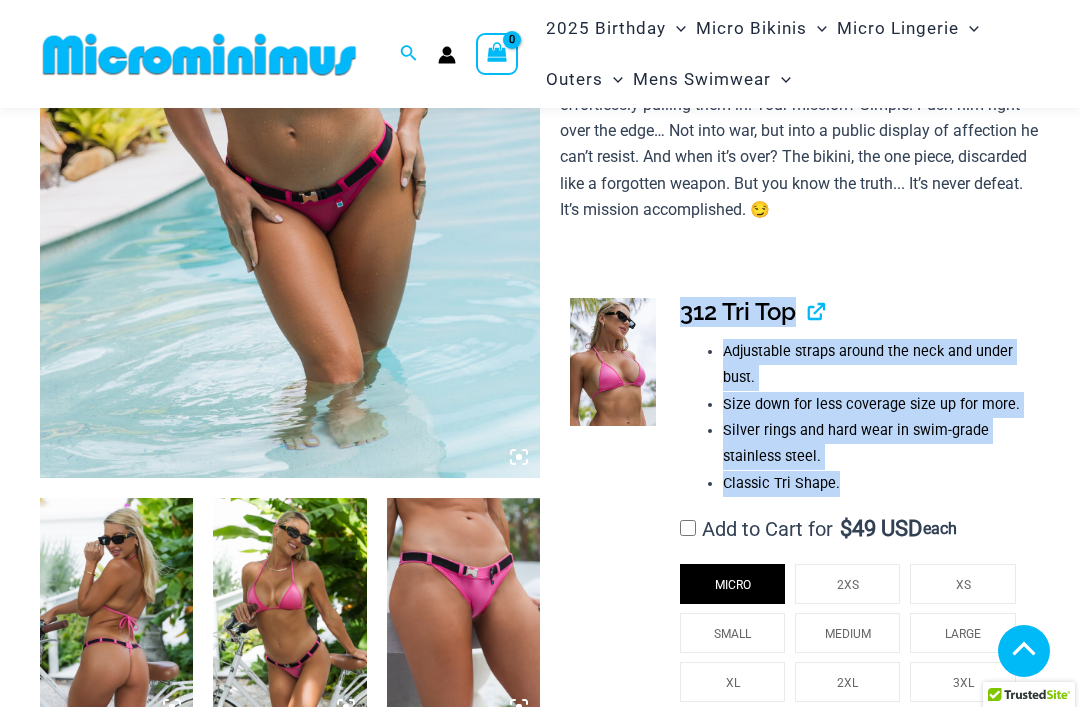 copy on "312 Tri Top
Adjustable straps around the neck and under bust.
Size down for less coverage size up for more.
Silver rings and hard wear in swim-grade stainless steel.
Classic Tri Shape." 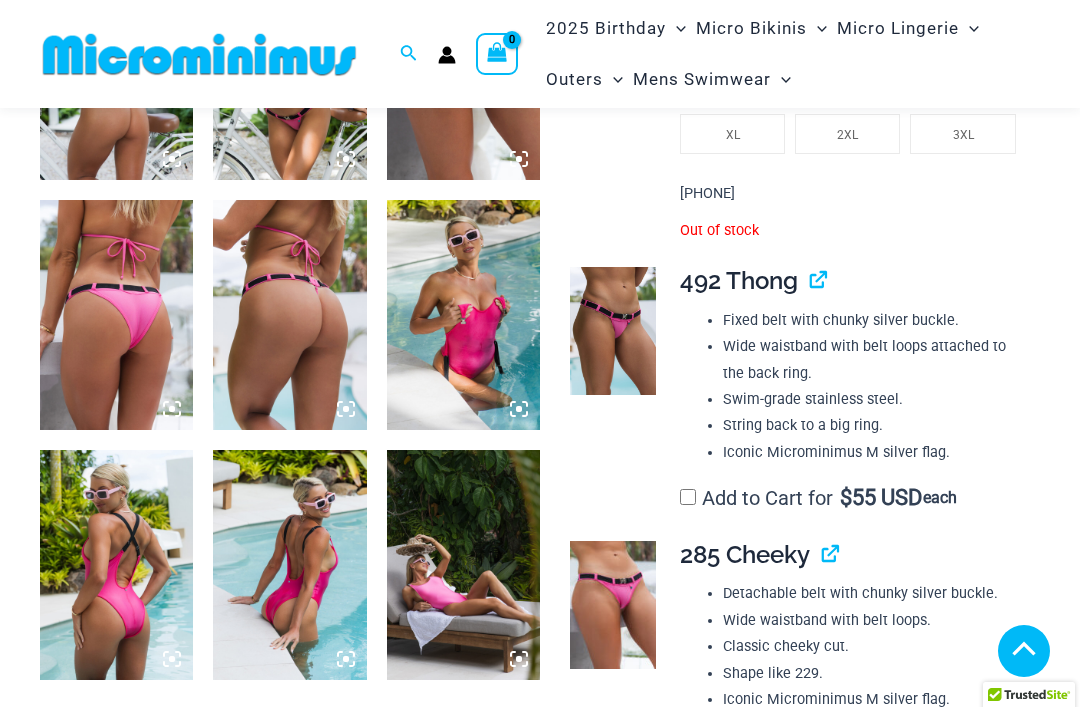 scroll, scrollTop: 927, scrollLeft: 0, axis: vertical 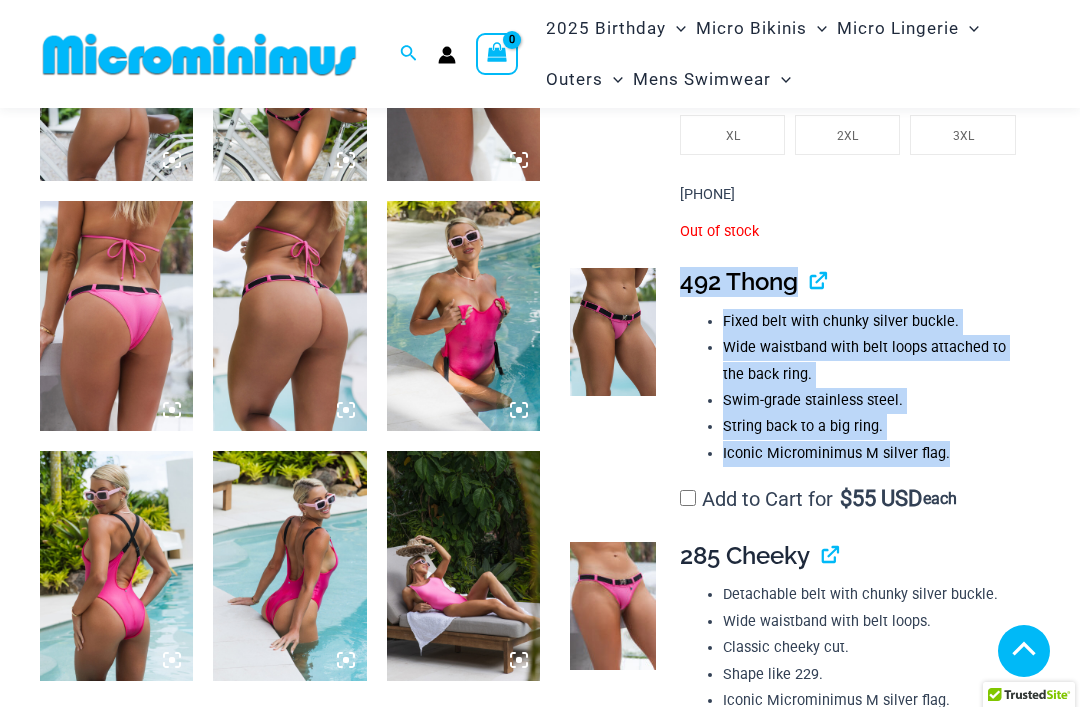 copy on "492 Thong
Fixed belt with chunky silver buckle.
Wide waistband with belt loops attached to the back ring.
Swim-grade stainless steel.
String back to a big ring.
Iconic Microminimus M silver flag." 